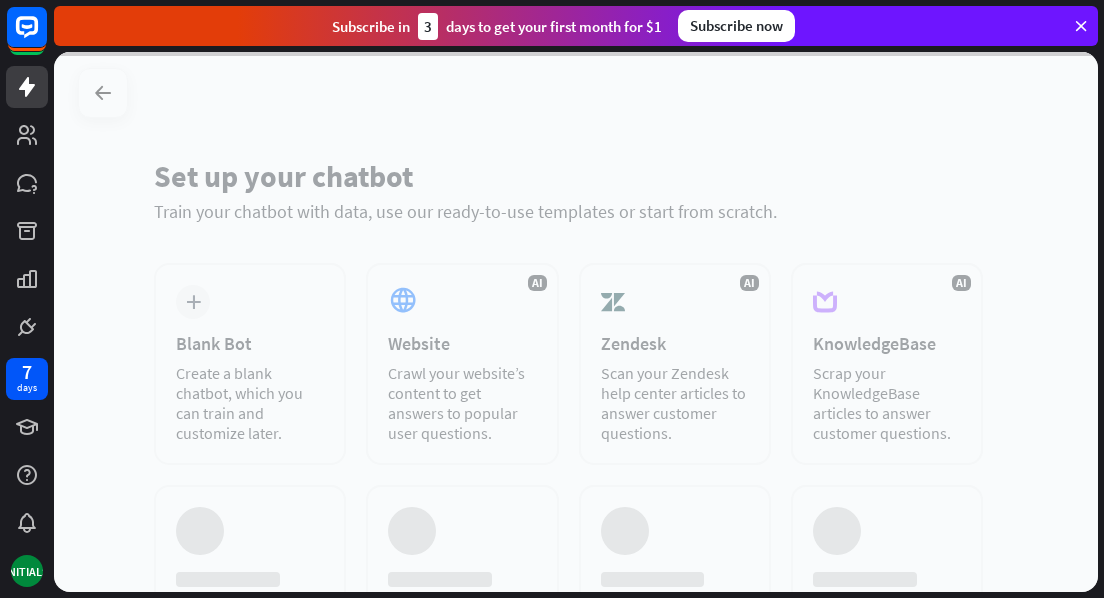 scroll, scrollTop: 0, scrollLeft: 0, axis: both 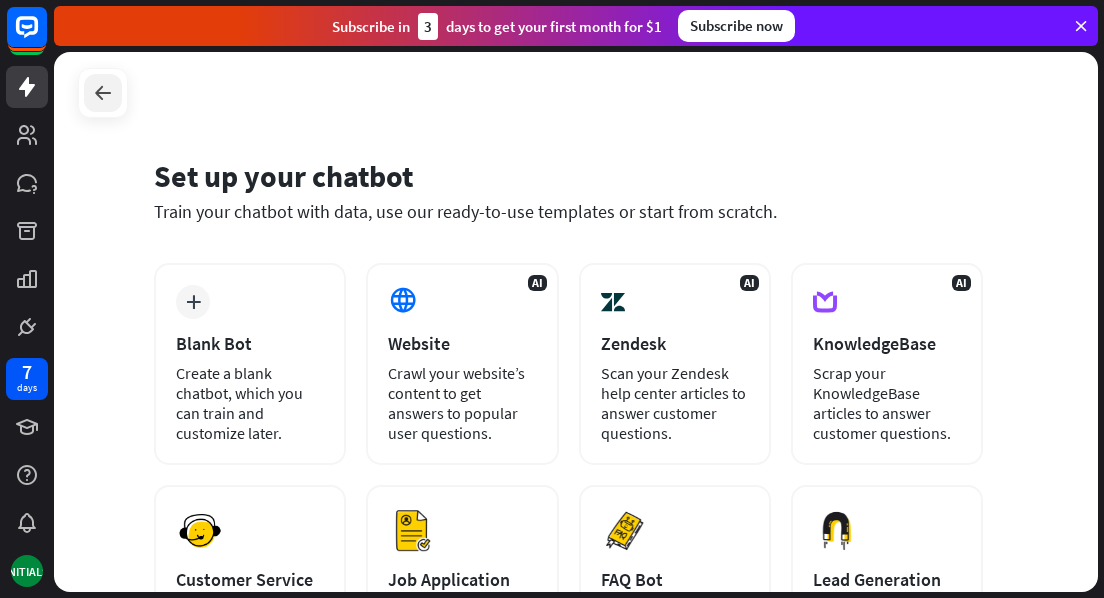 click at bounding box center (103, 93) 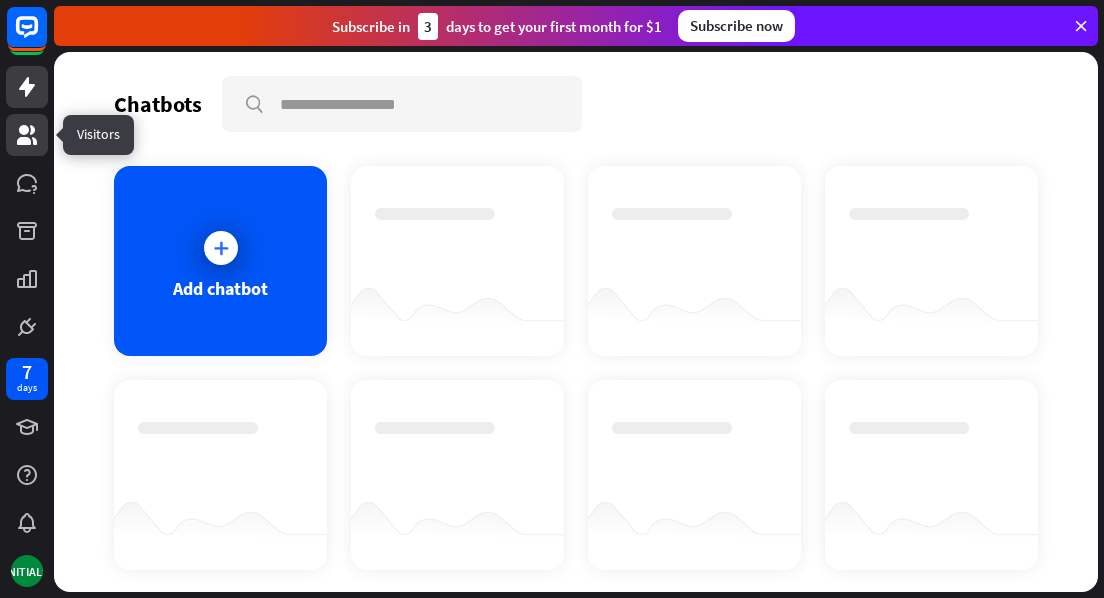 click 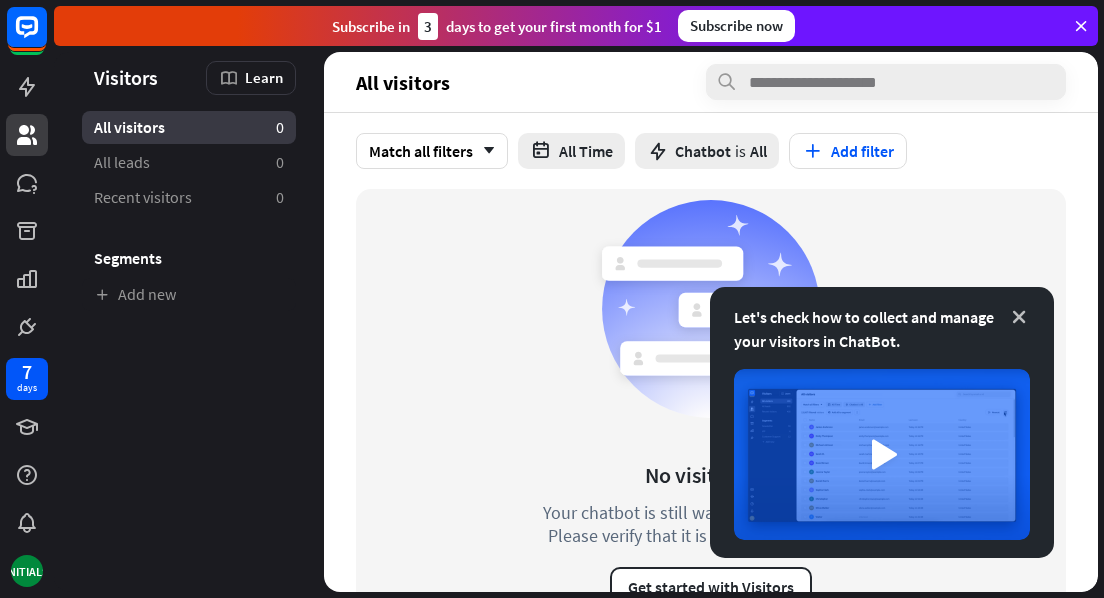 click at bounding box center [1019, 317] 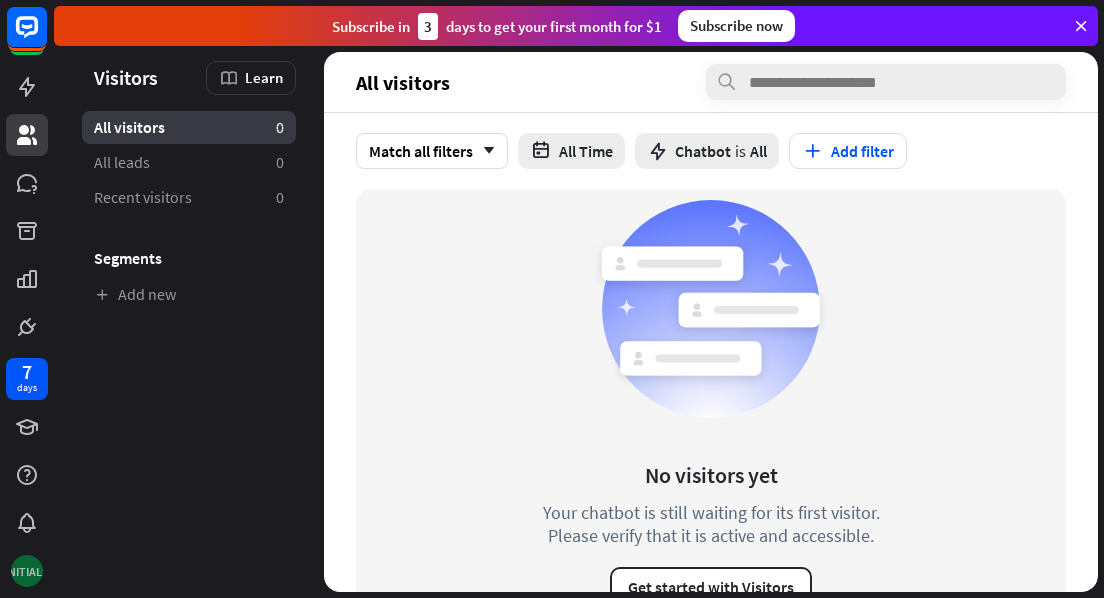 click on "[INITIALS]" at bounding box center (27, 571) 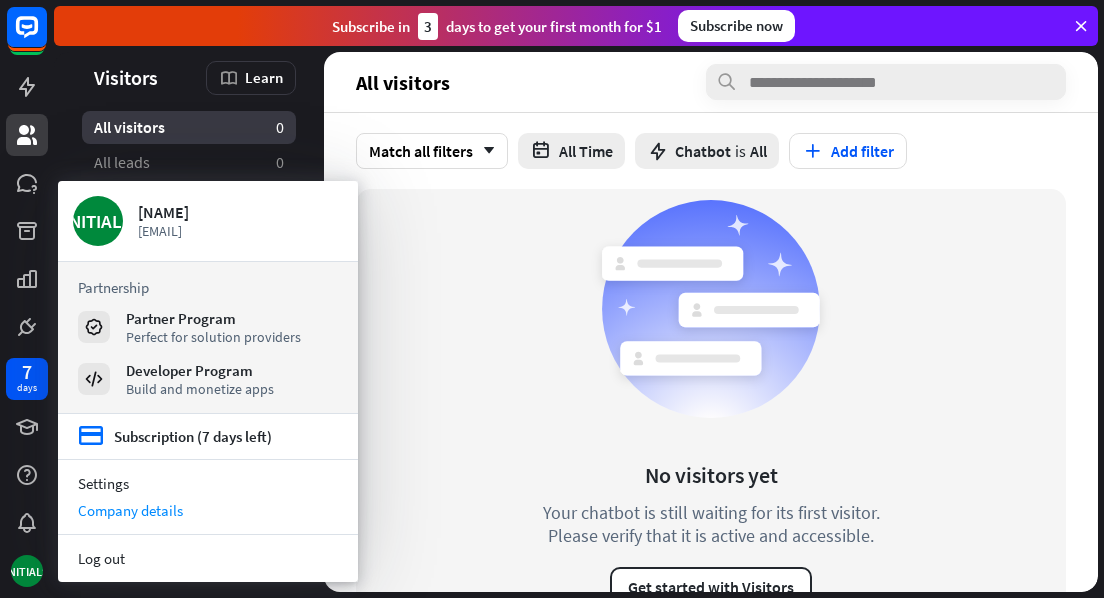 click on "Company details" at bounding box center (208, 510) 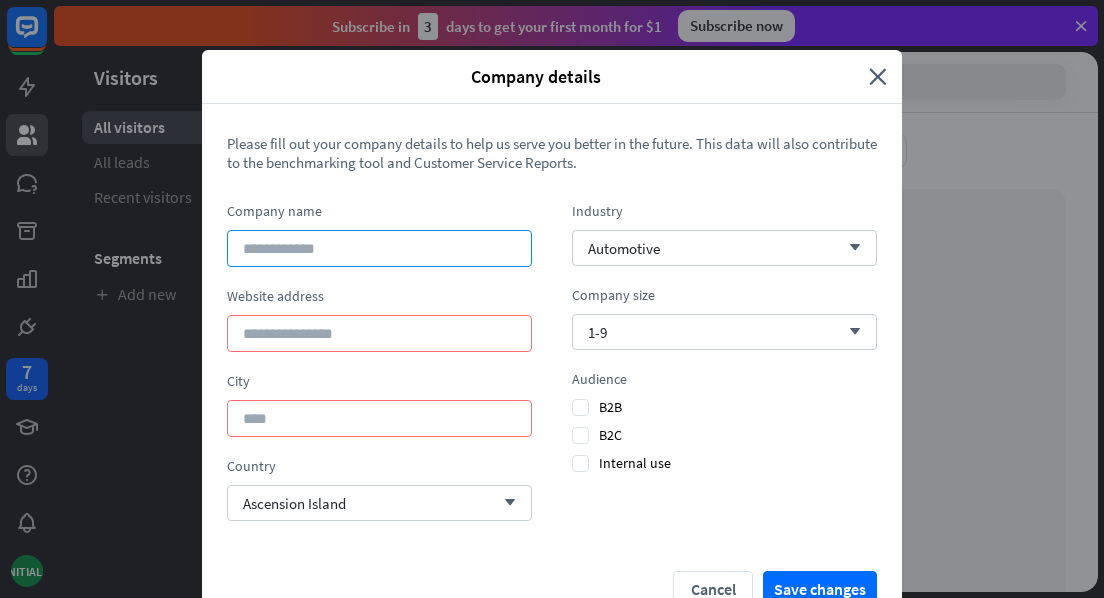 click at bounding box center (379, 248) 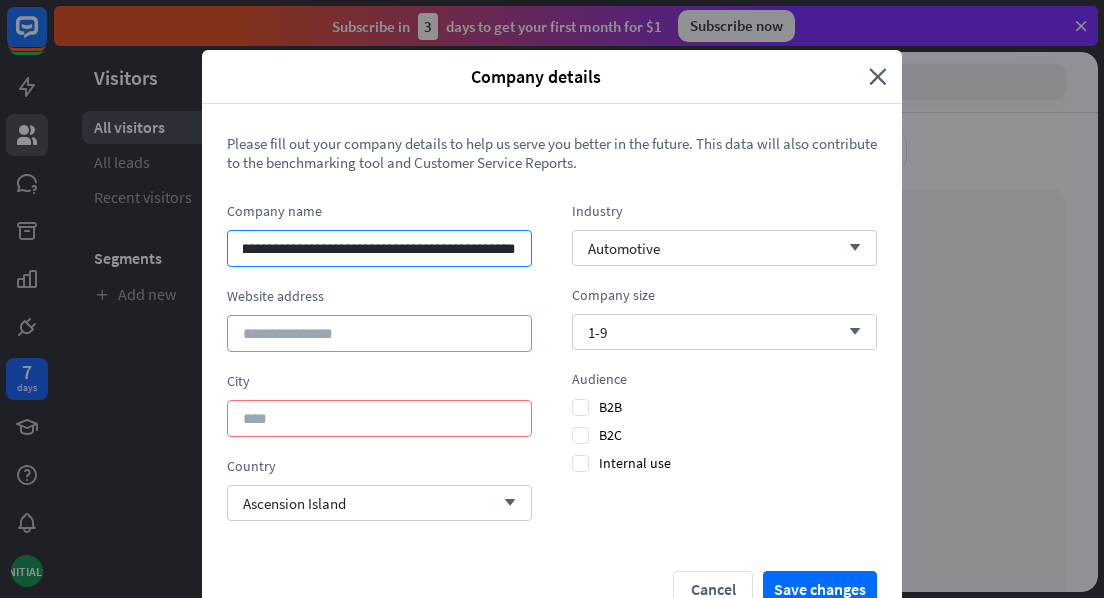 scroll, scrollTop: 0, scrollLeft: 47, axis: horizontal 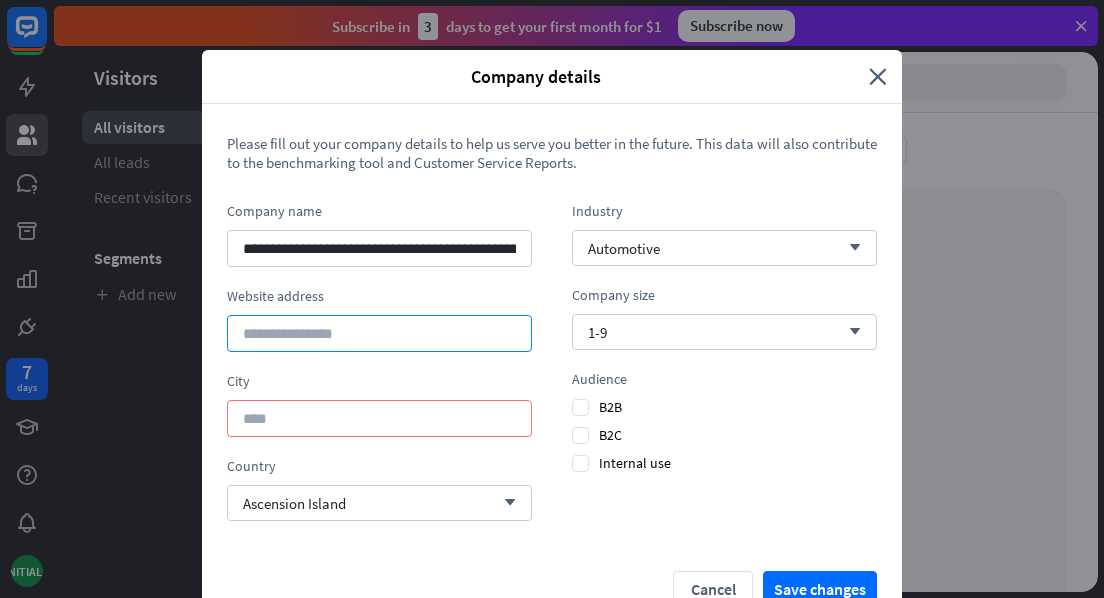click at bounding box center [379, 333] 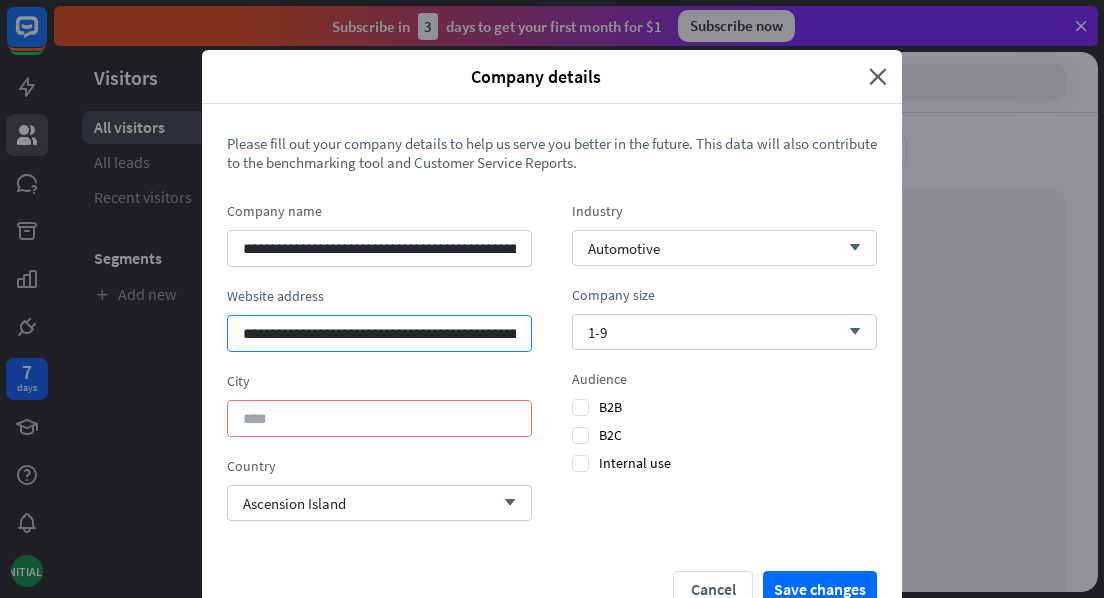 scroll, scrollTop: 0, scrollLeft: 325, axis: horizontal 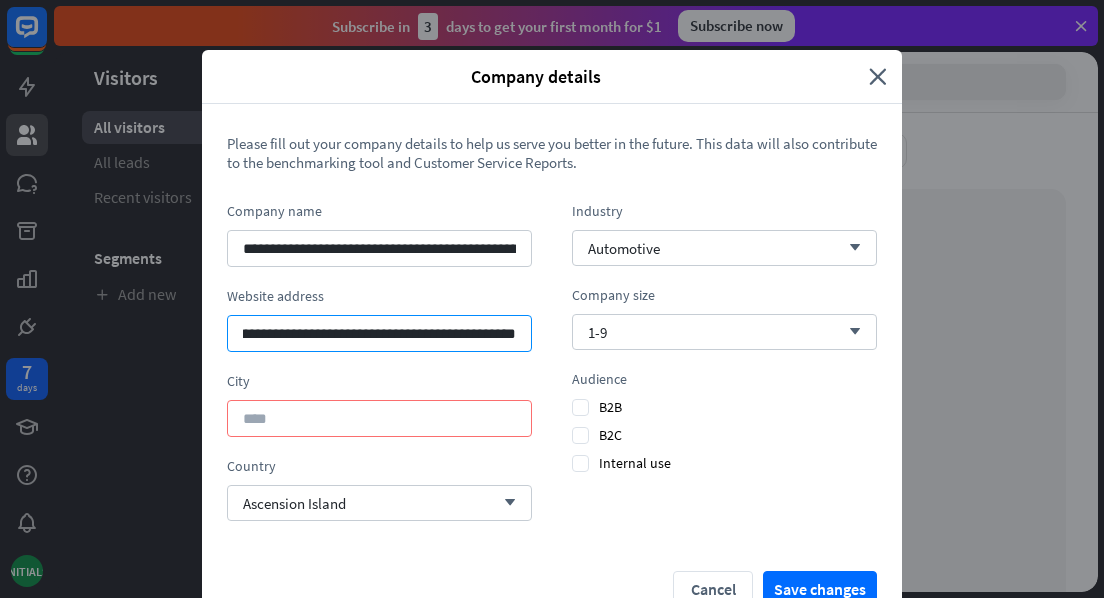 type on "**********" 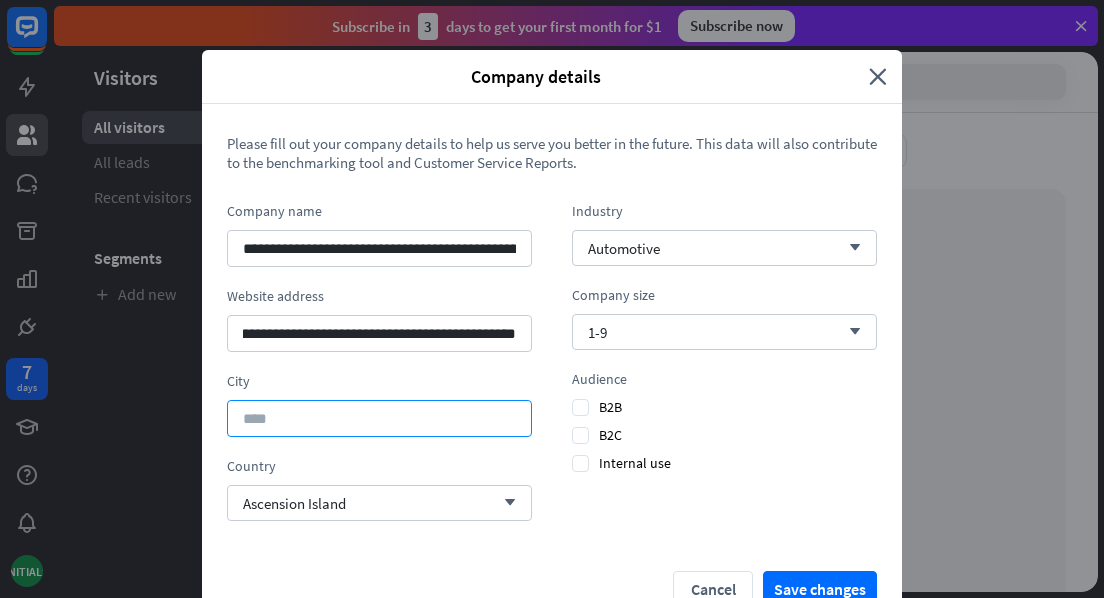 scroll, scrollTop: 0, scrollLeft: 0, axis: both 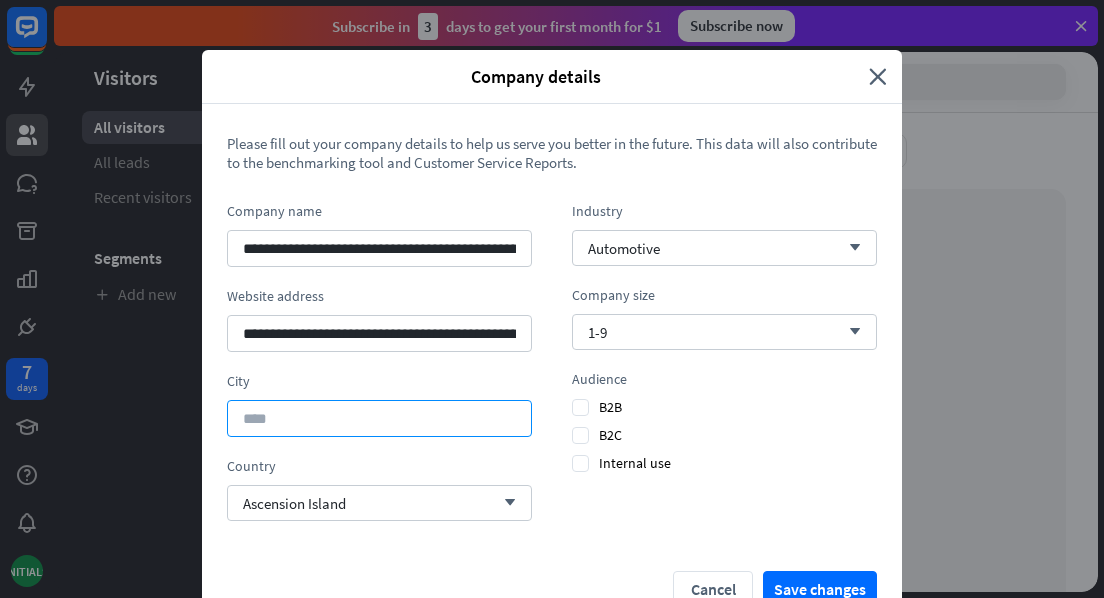 click at bounding box center [379, 418] 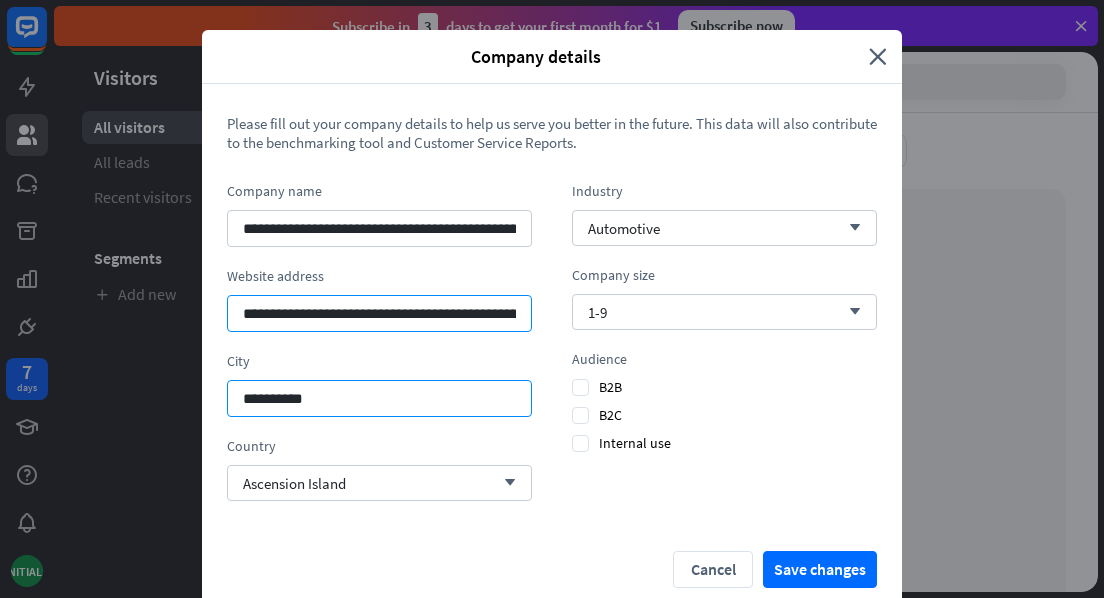 scroll, scrollTop: 40, scrollLeft: 0, axis: vertical 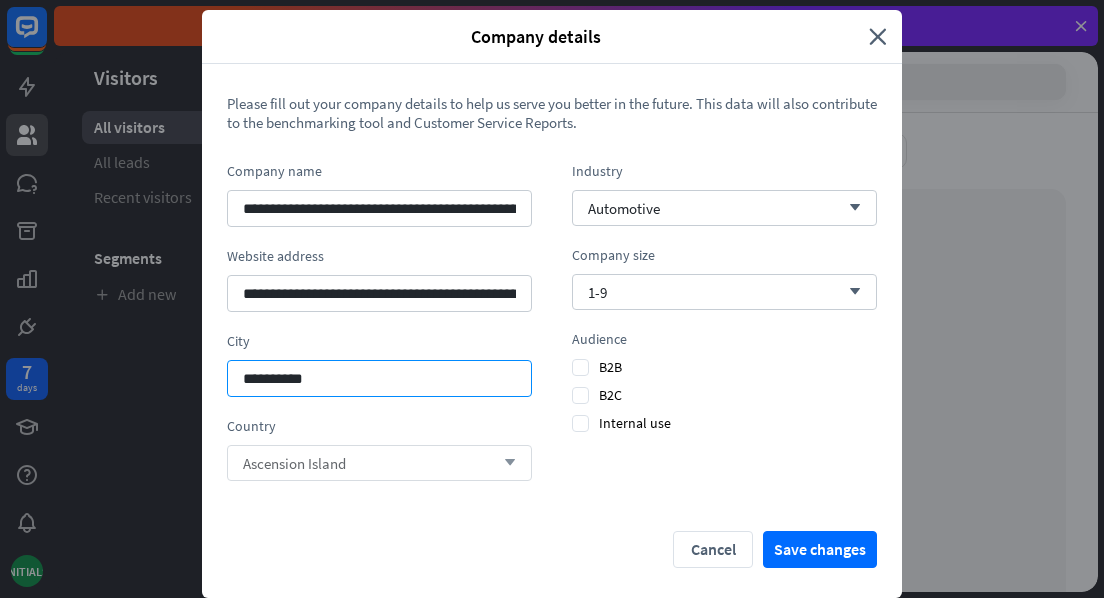 type on "**********" 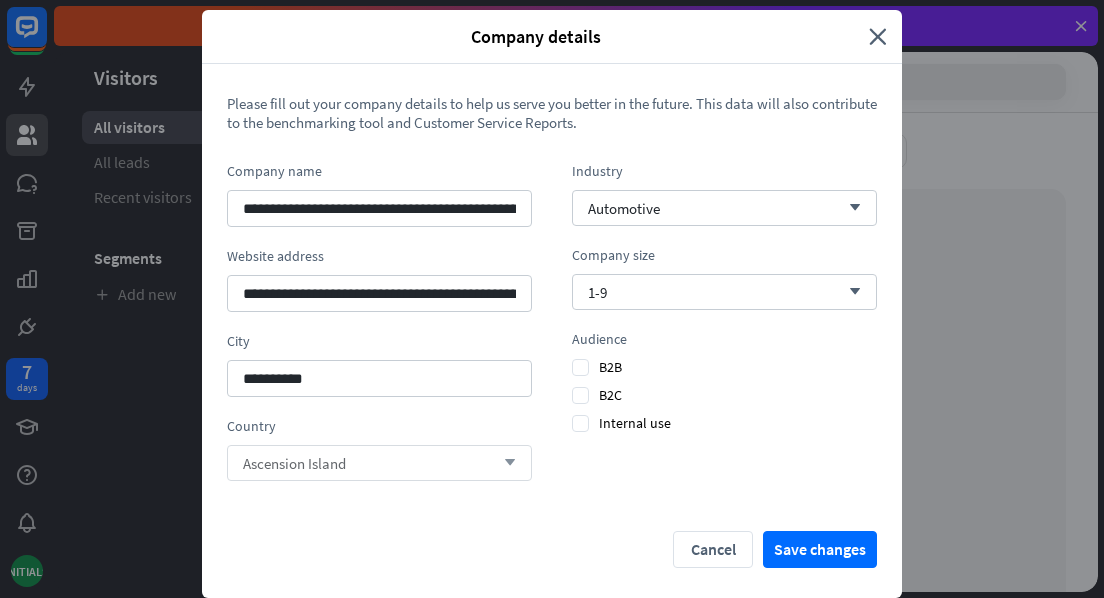 click on "[LOCATION]
arrow_down" at bounding box center (379, 463) 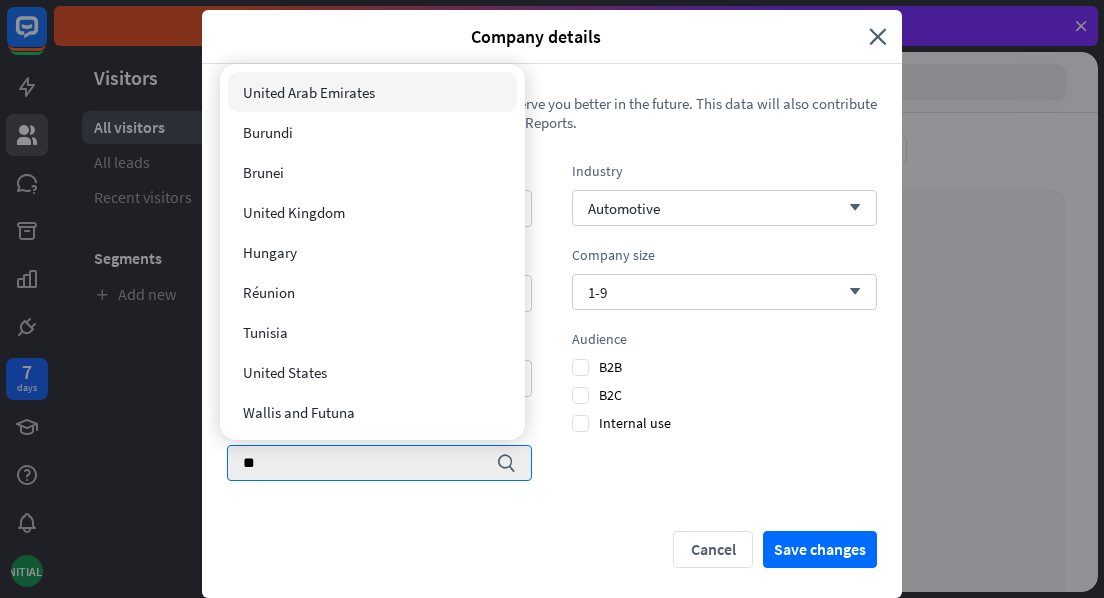 scroll, scrollTop: 0, scrollLeft: 0, axis: both 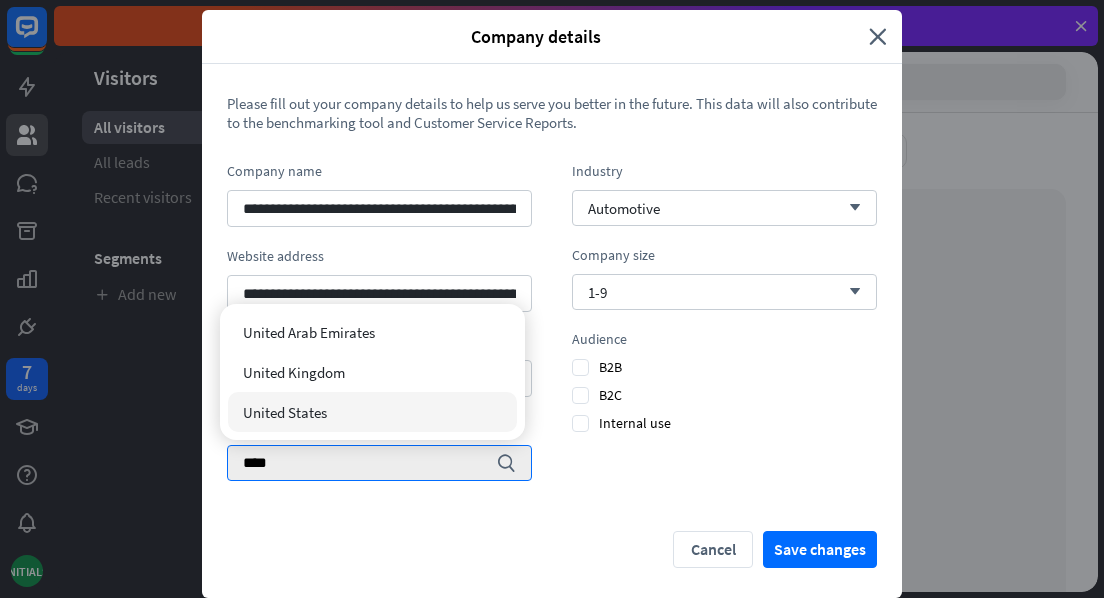 type on "****" 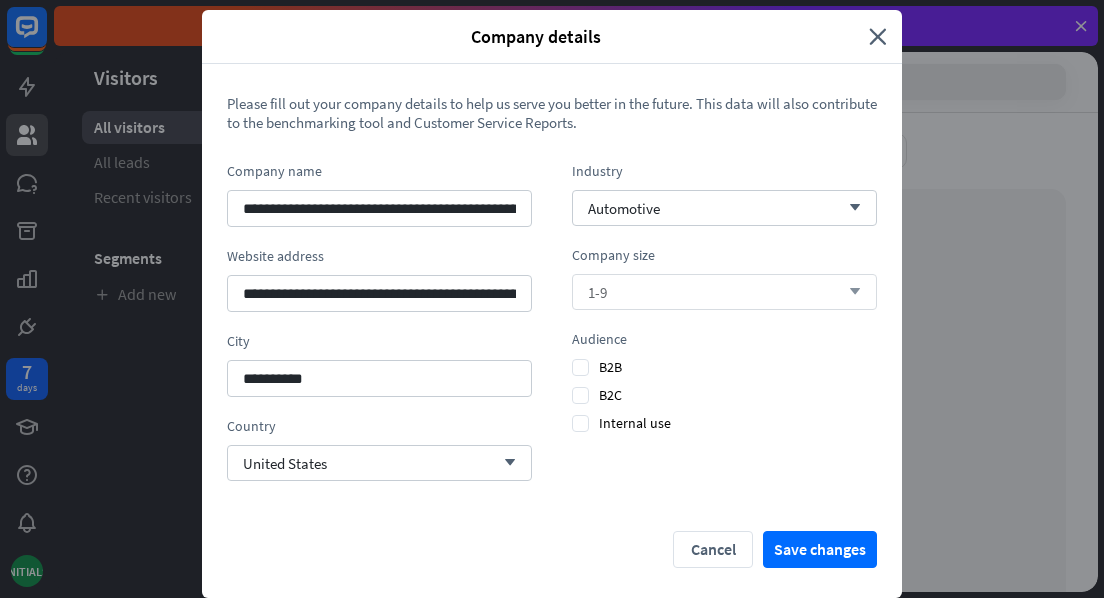 click on "arrow_down" at bounding box center [850, 292] 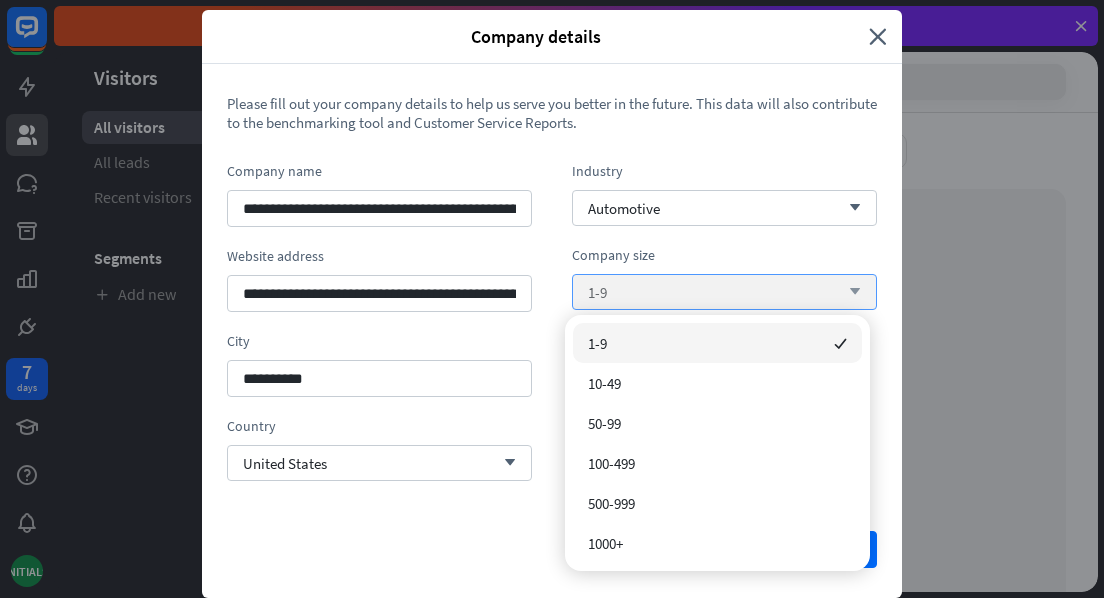 click on "arrow_down" at bounding box center (850, 292) 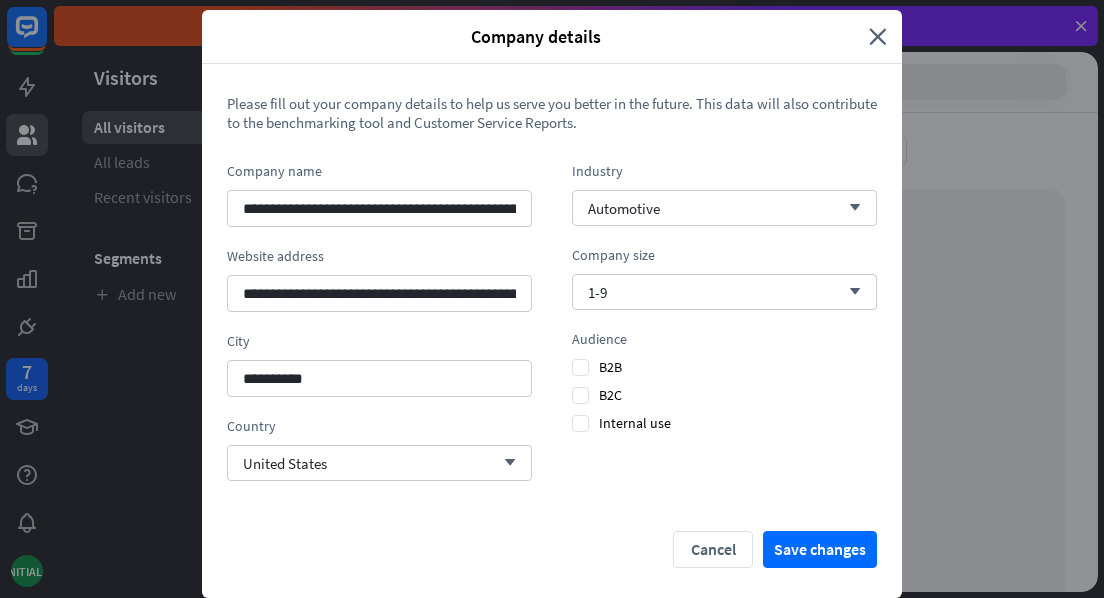 click on "**********" at bounding box center (552, 331) 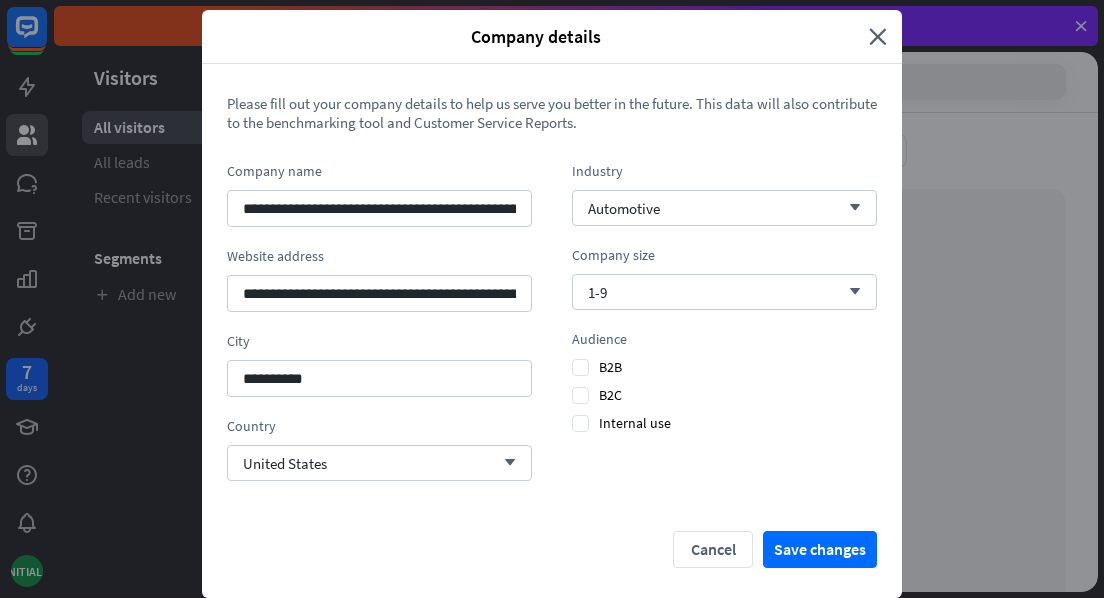 click on "**********" at bounding box center (552, 299) 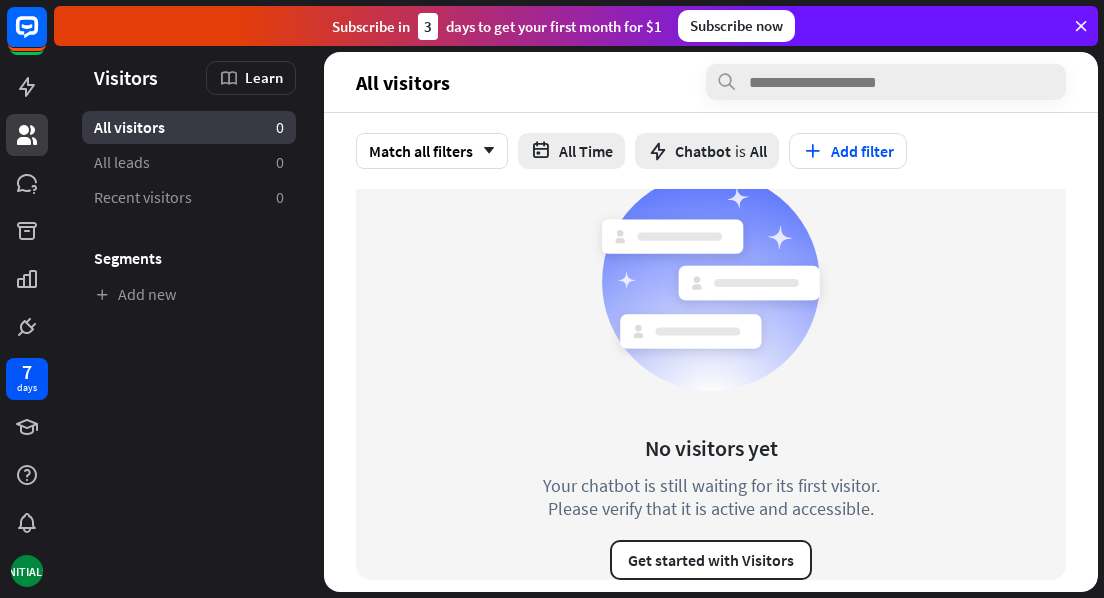 scroll, scrollTop: 35, scrollLeft: 0, axis: vertical 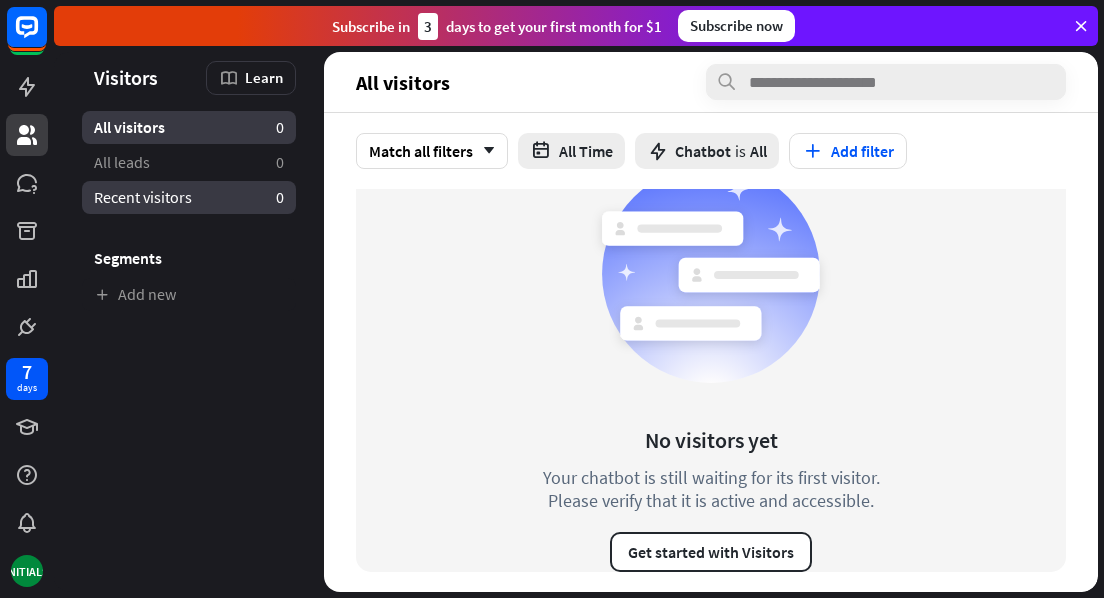 click on "Recent visitors
0" at bounding box center [189, 197] 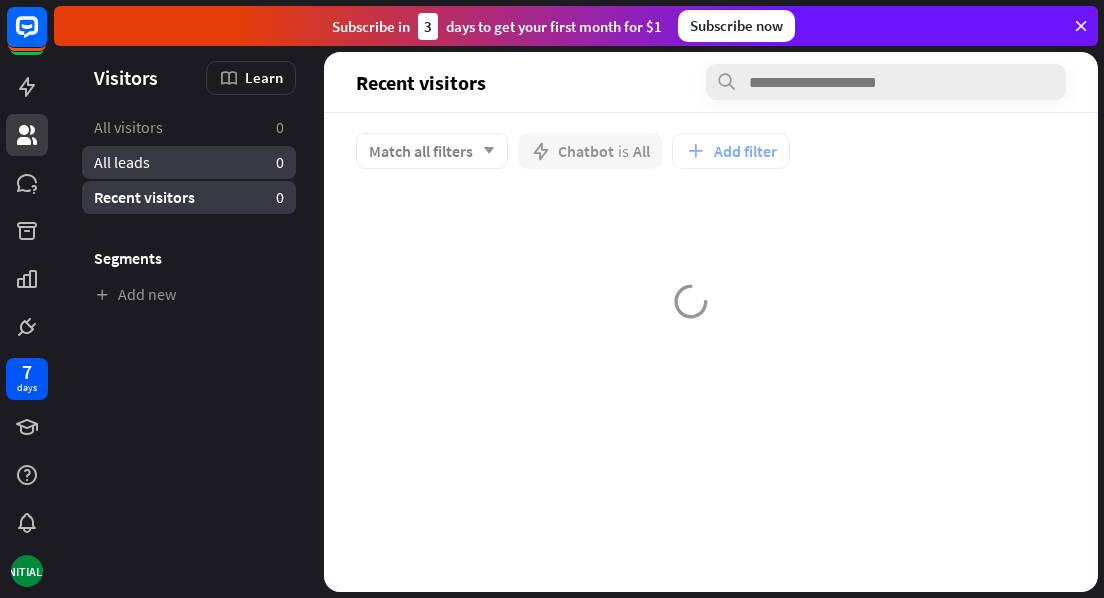 click on "All leads" at bounding box center (122, 162) 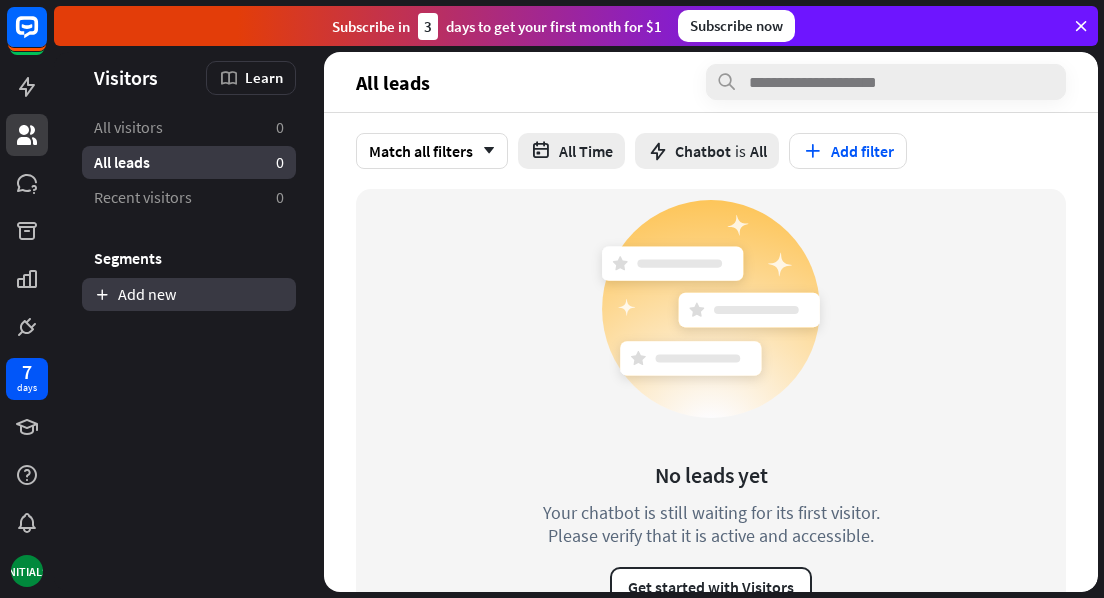 click on "Add new" at bounding box center (189, 294) 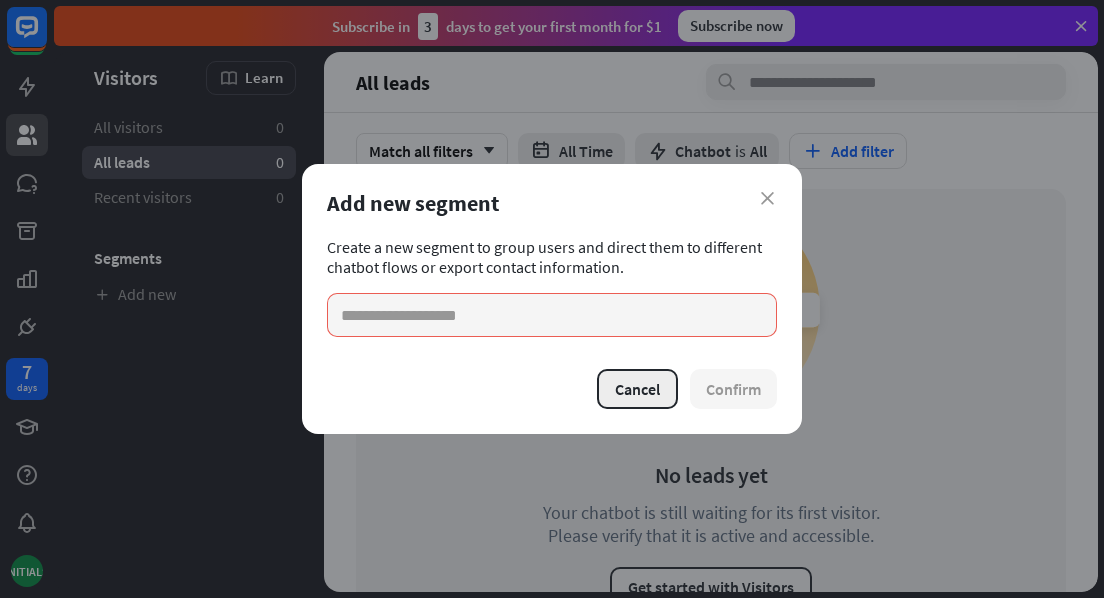 click on "Cancel" at bounding box center (637, 389) 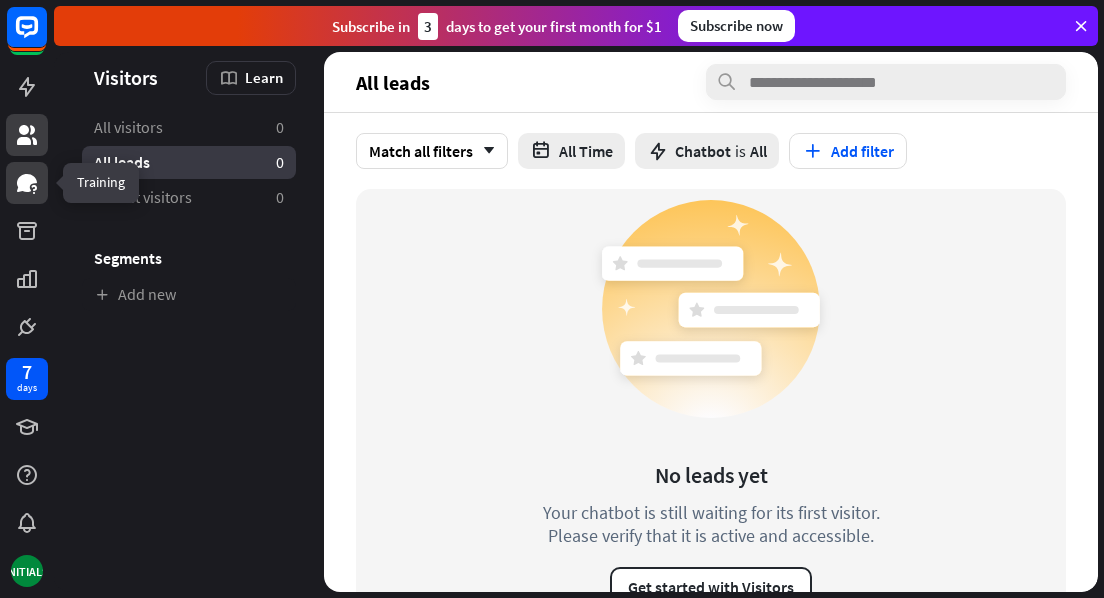 click 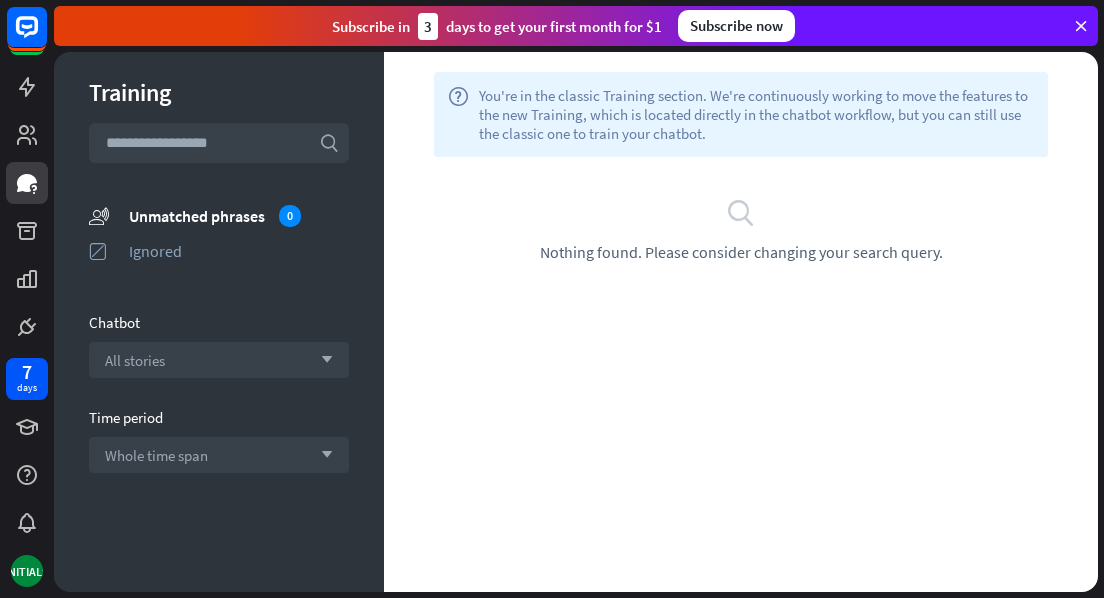 click on "help
You're in the classic Training section. We're continuously working to
move the features to the new Training, which is located directly in the
chatbot workflow, but you can still use the classic one to train your
chatbot.
plus
Filters
search
Nothing found. Please consider changing your search query." at bounding box center (741, 322) 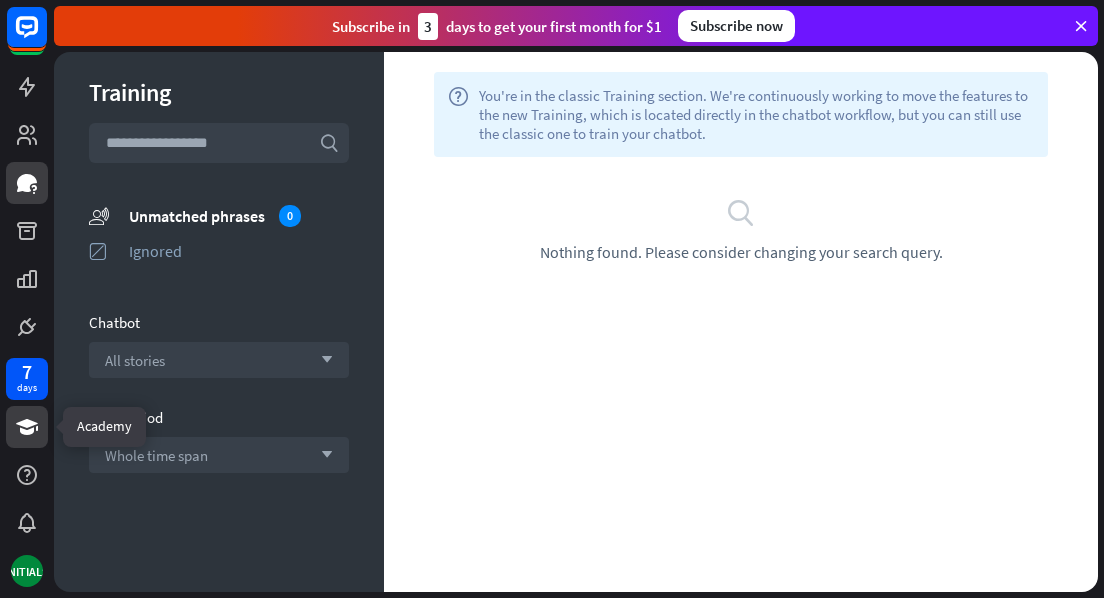 click 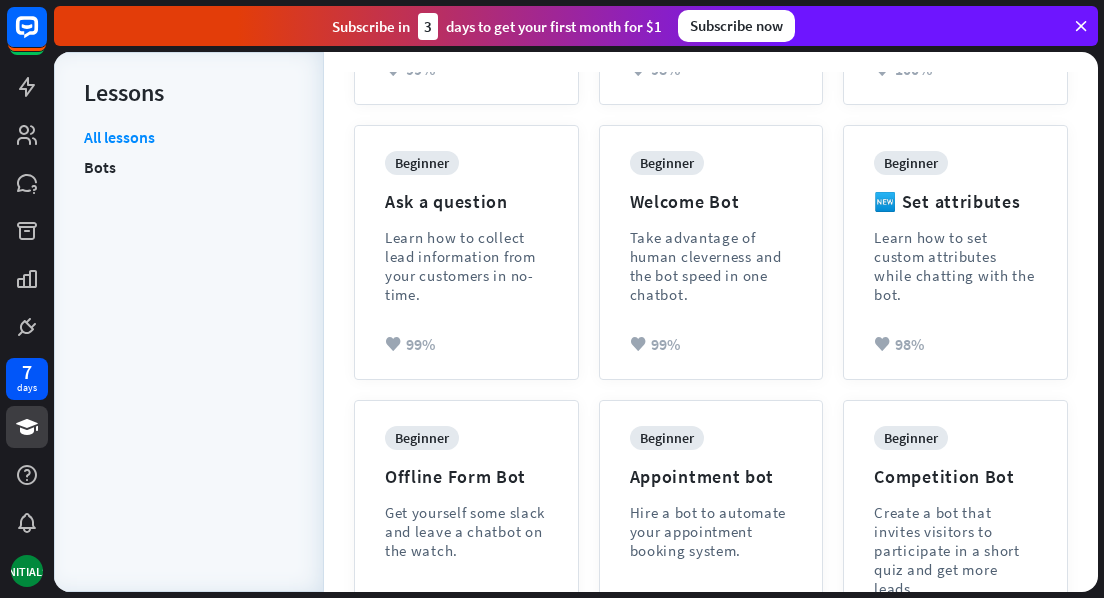 scroll, scrollTop: 500, scrollLeft: 0, axis: vertical 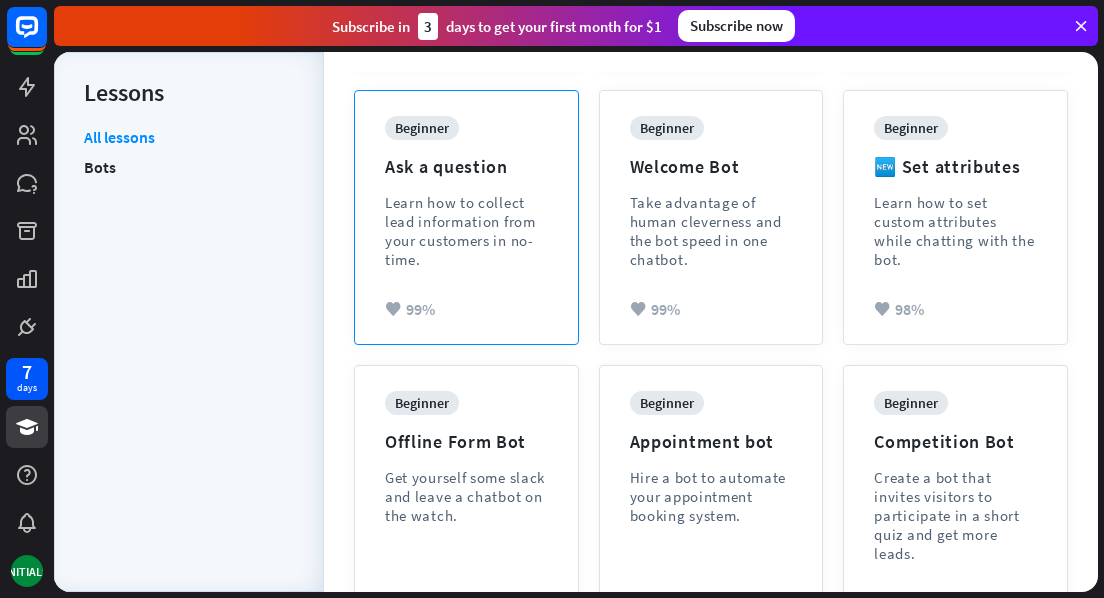 click on "Learn how to collect lead information from your customers in no-time." at bounding box center [466, 231] 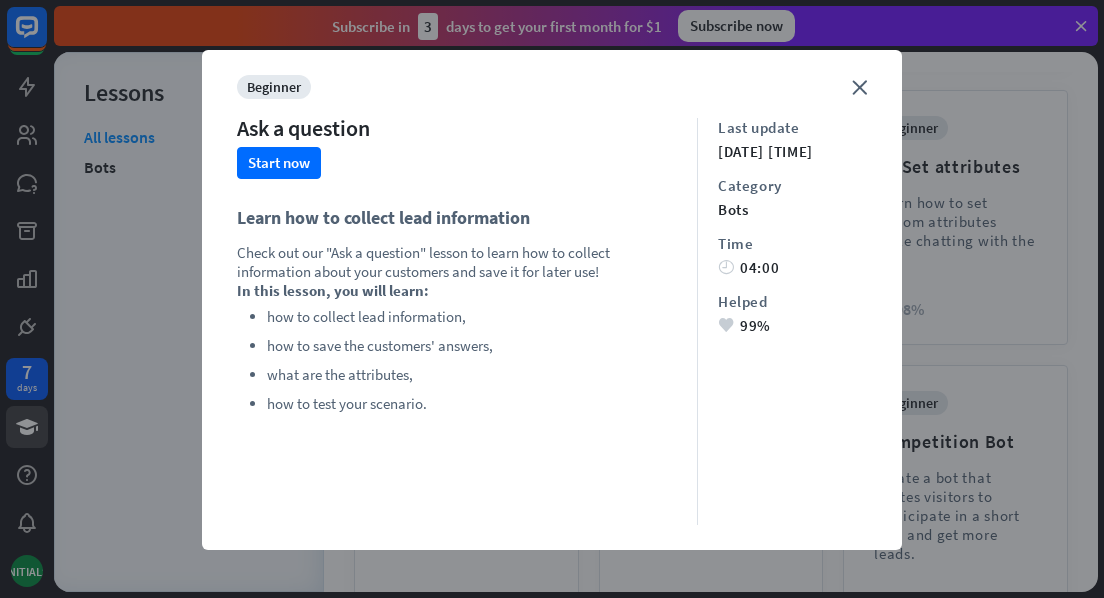 click on "close
beginner
Ask a question
Start now
Learn how to collect lead information
Check out our "Ask a question" lesson to learn how to collect information about your customers and save it for later use!
In this lesson, you will learn:
how to collect lead information,
how to save the customers' answers,
what are the attributes,
how to test your scenario.
Last update
[DATE] [TIME]
Category
bots
Time   time
04:00
Helped   heart
99%" at bounding box center (552, 300) 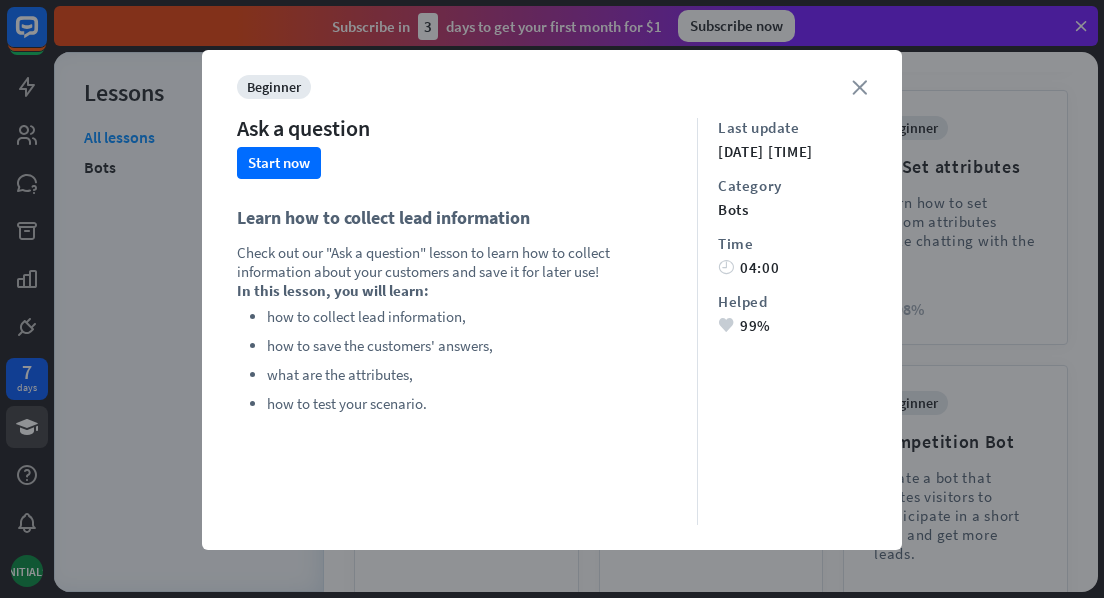 click on "close" at bounding box center (859, 87) 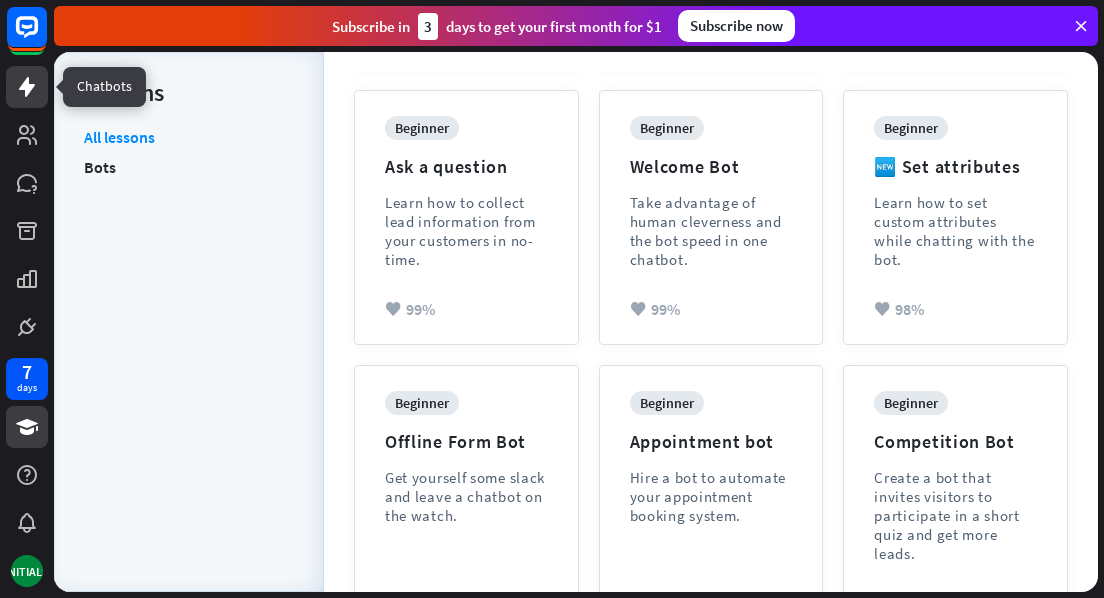 click 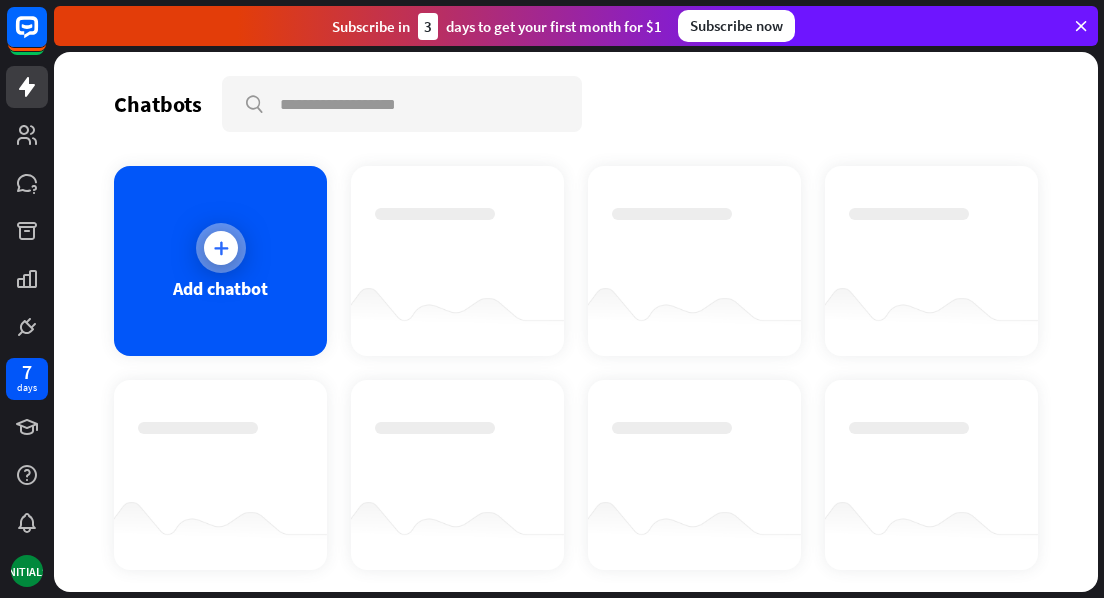 click at bounding box center (221, 248) 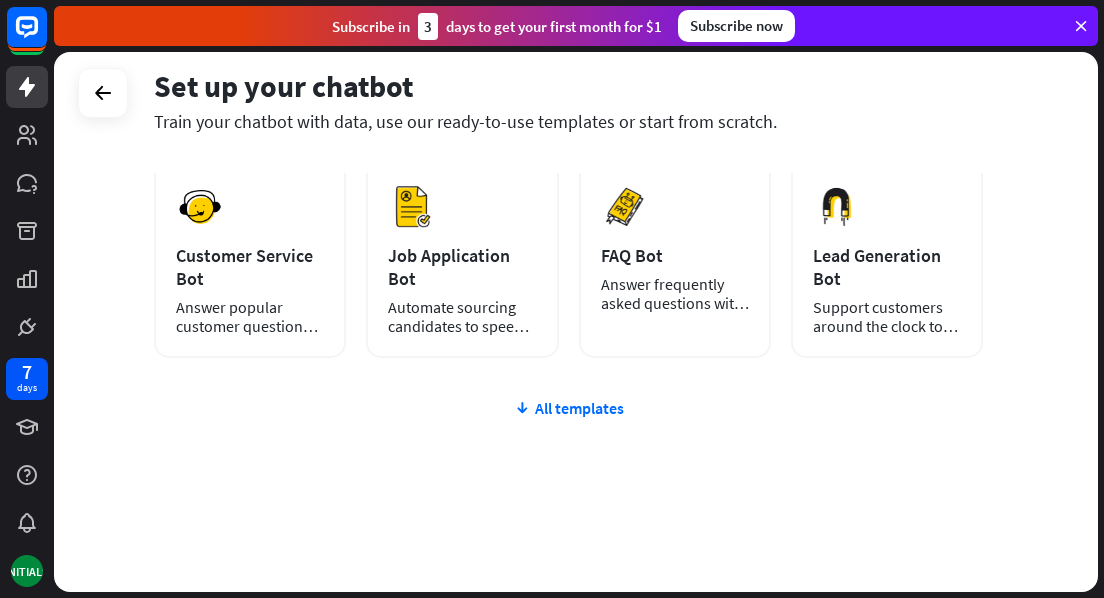 scroll, scrollTop: 330, scrollLeft: 0, axis: vertical 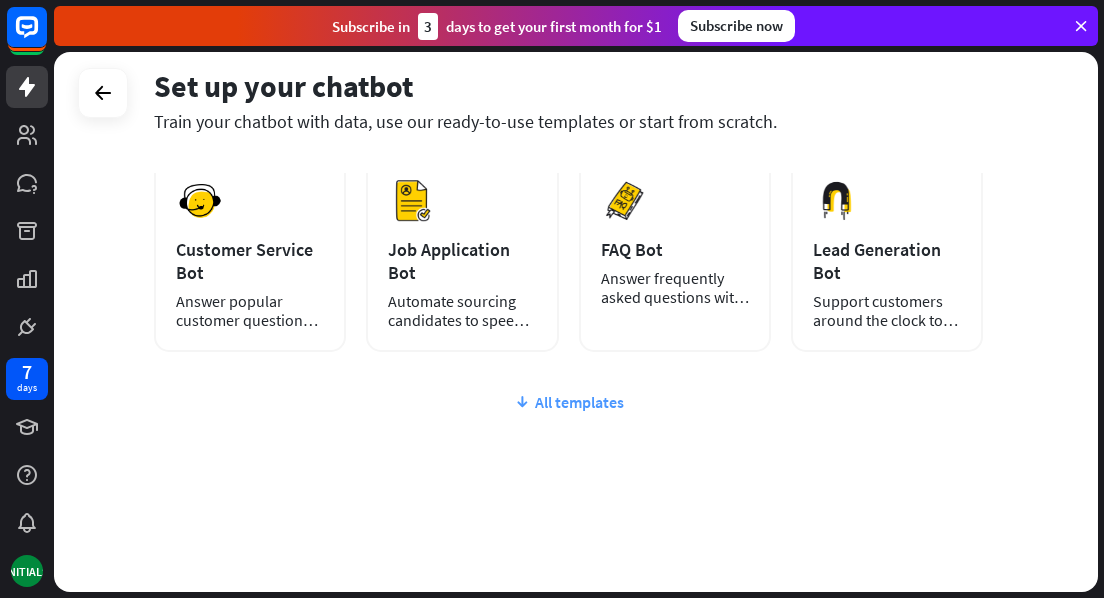 click on "All templates" at bounding box center [568, 402] 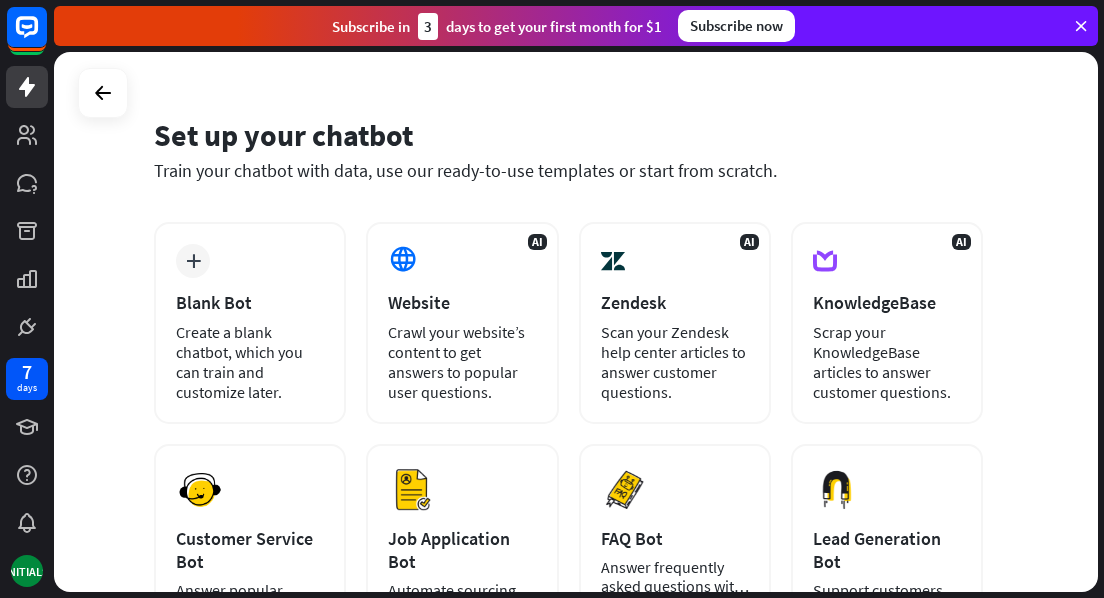 scroll, scrollTop: 0, scrollLeft: 0, axis: both 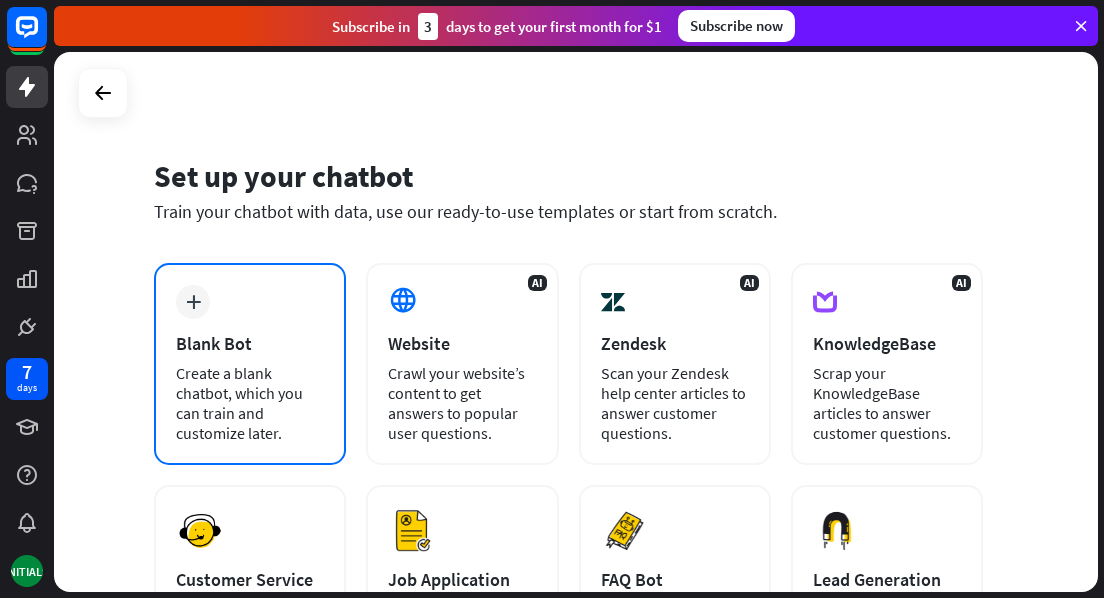 click on "Create a blank chatbot, which you can train and
customize later." at bounding box center (250, 403) 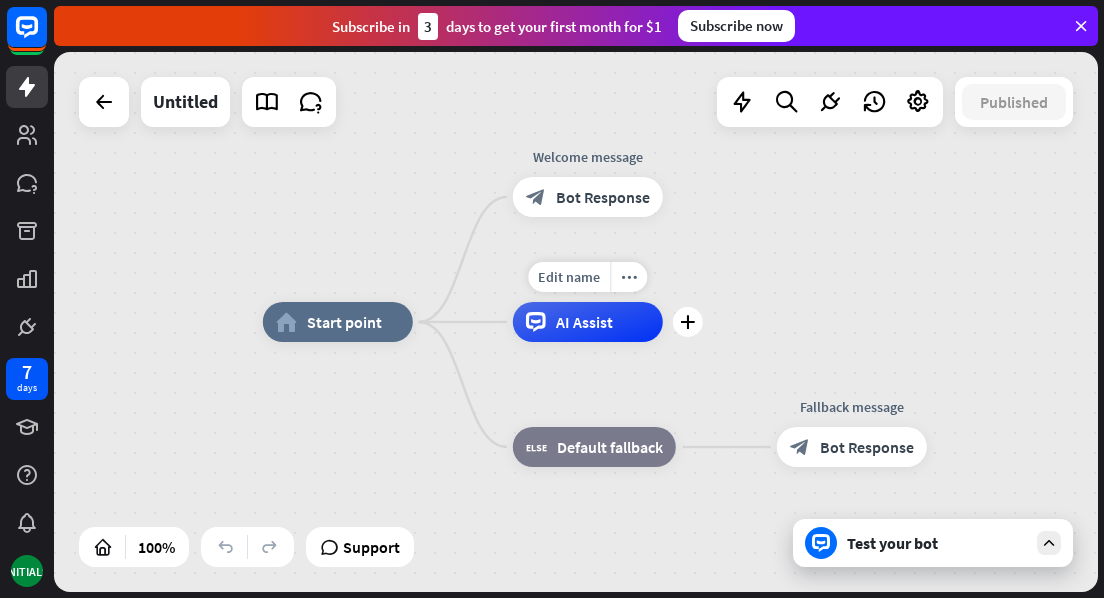 click on "AI Assist" at bounding box center [584, 322] 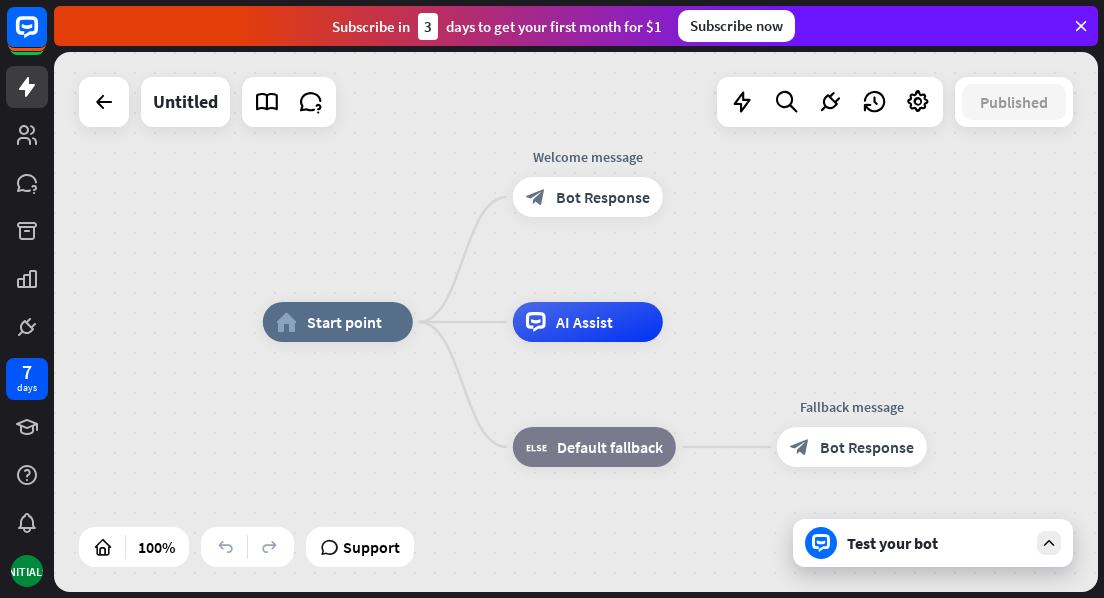 click on "home_2   Start point                 Welcome message   block_bot_response   Bot Response                     AI Assist                   block_fallback   Default fallback                 Fallback message   block_bot_response   Bot Response" at bounding box center (785, 592) 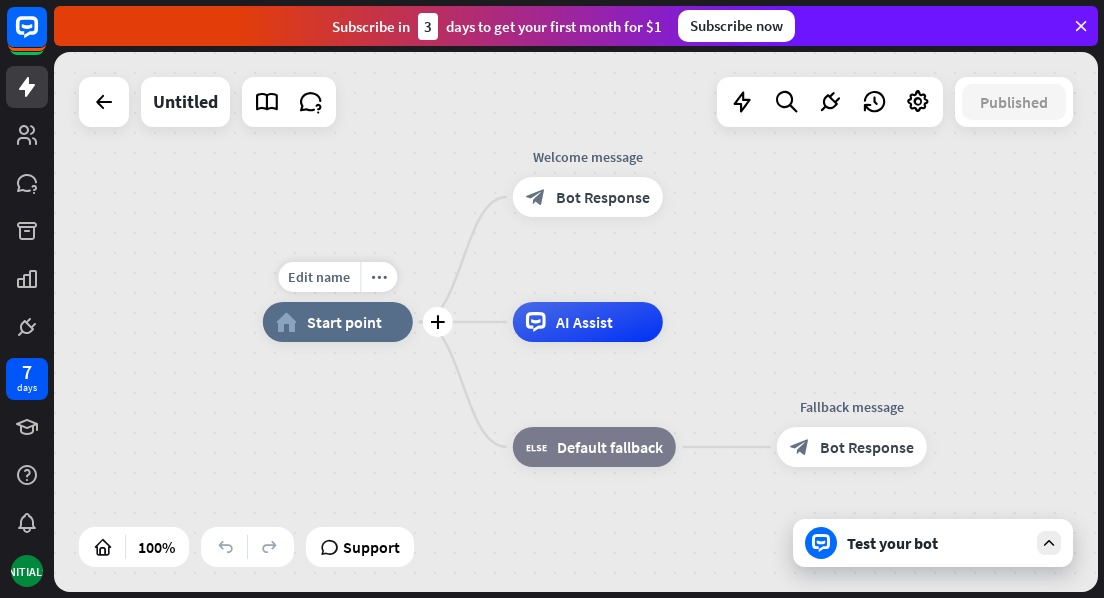 click on "Start point" at bounding box center [344, 322] 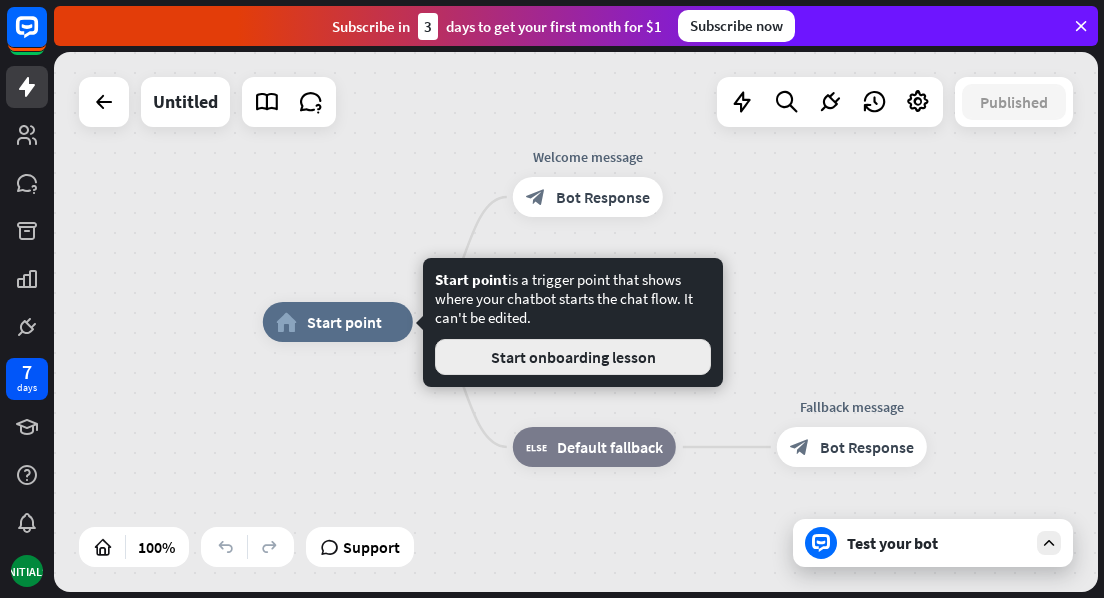 click on "Start onboarding lesson" at bounding box center [573, 357] 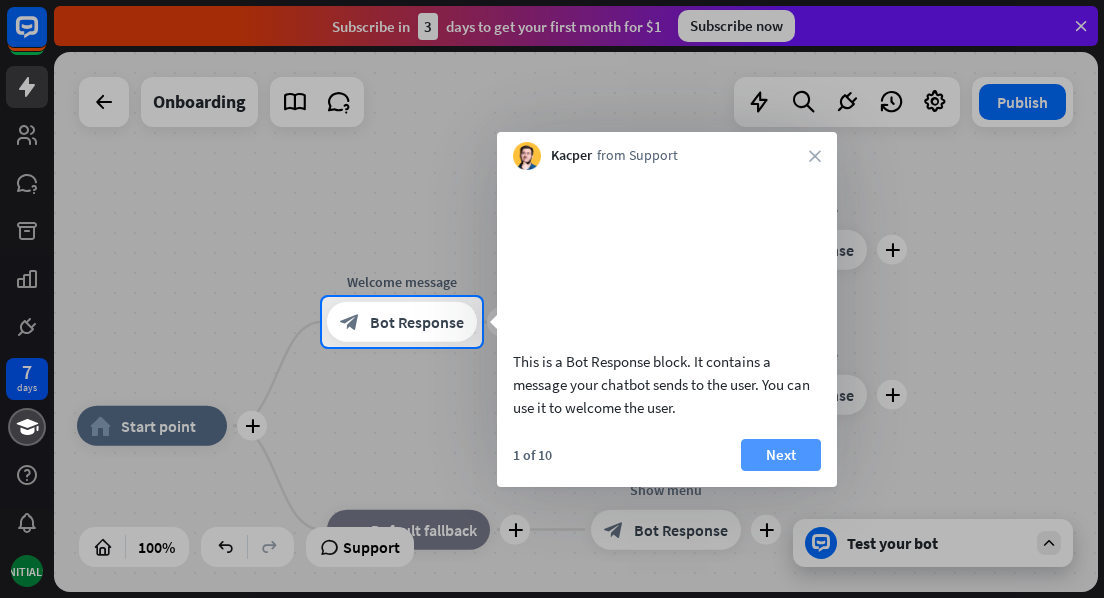click on "Next" at bounding box center (781, 455) 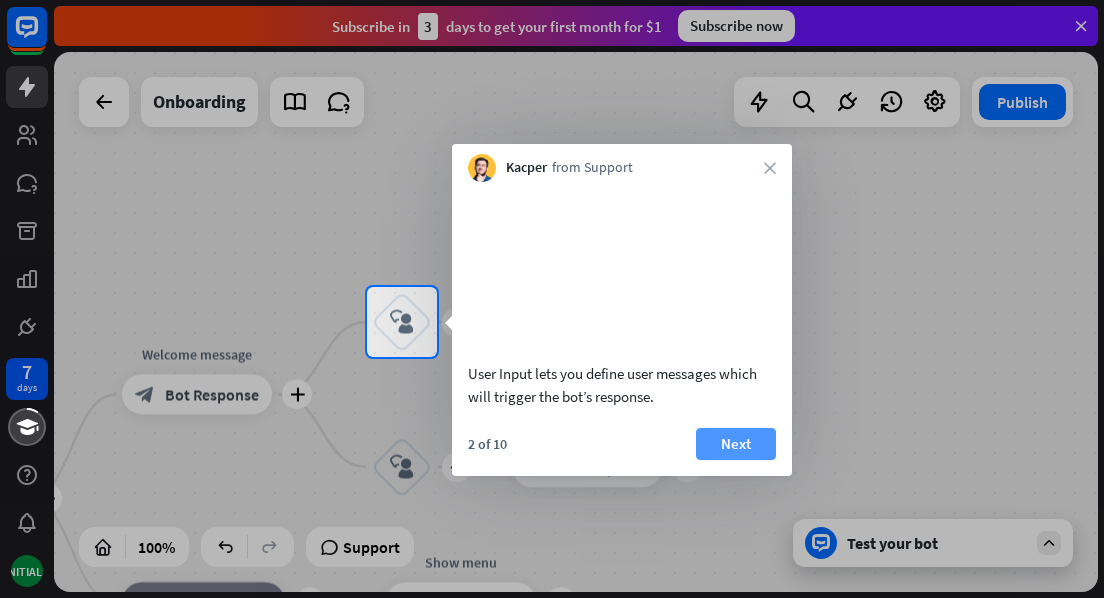 click on "Next" at bounding box center [736, 444] 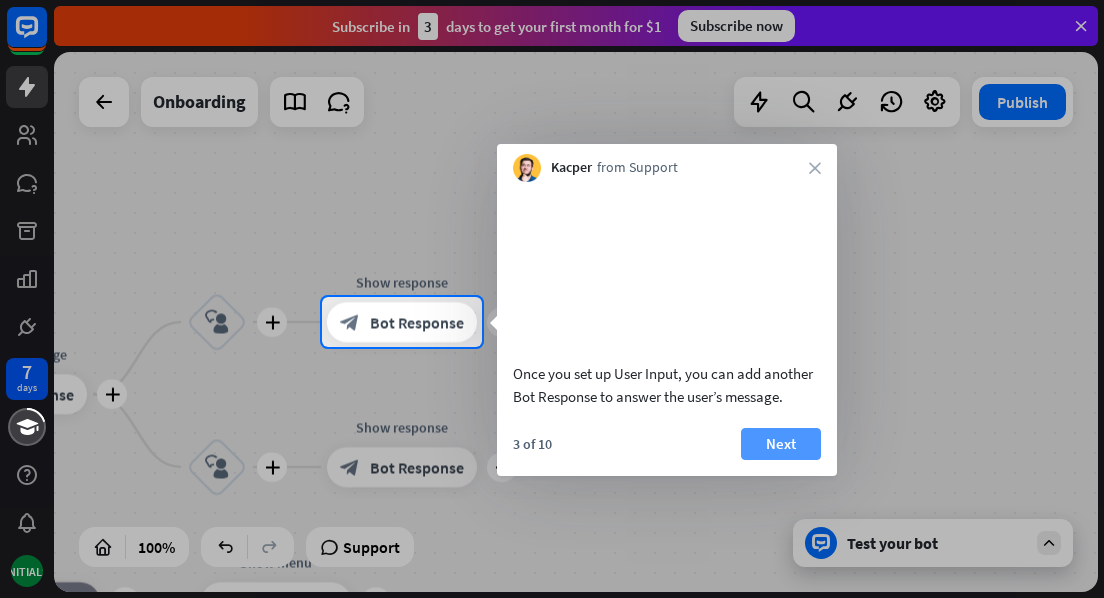 click on "Next" at bounding box center (781, 444) 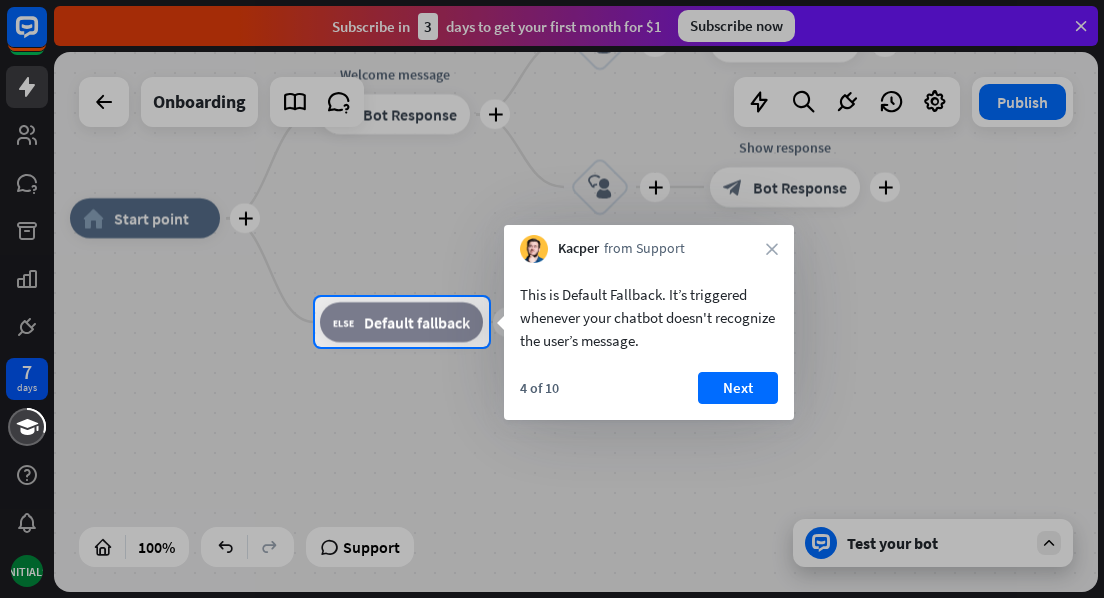 click on "Next" at bounding box center [738, 388] 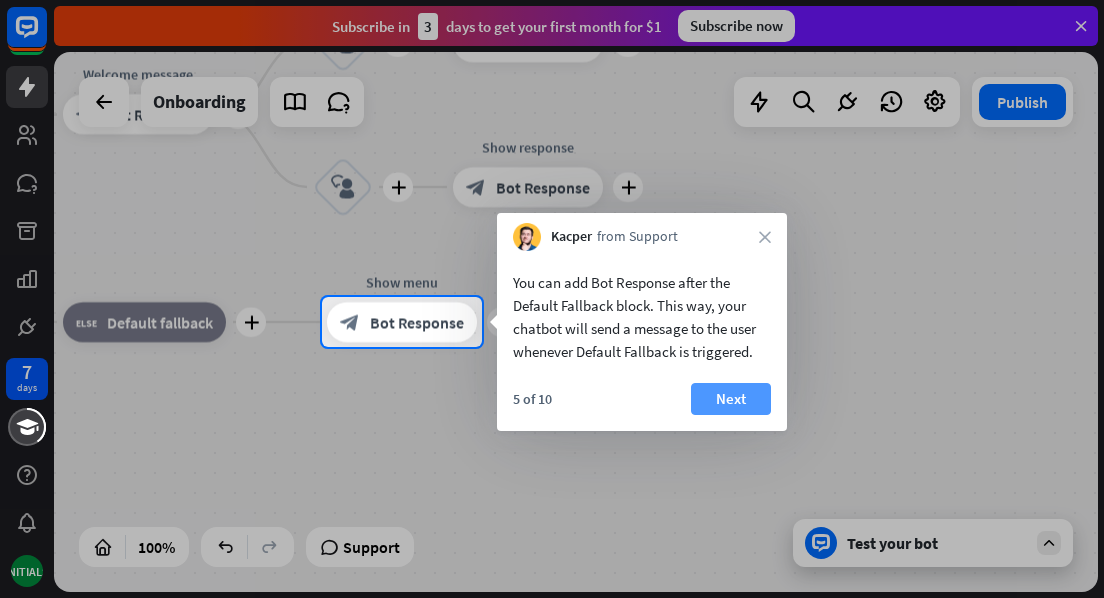 click on "Next" at bounding box center [731, 399] 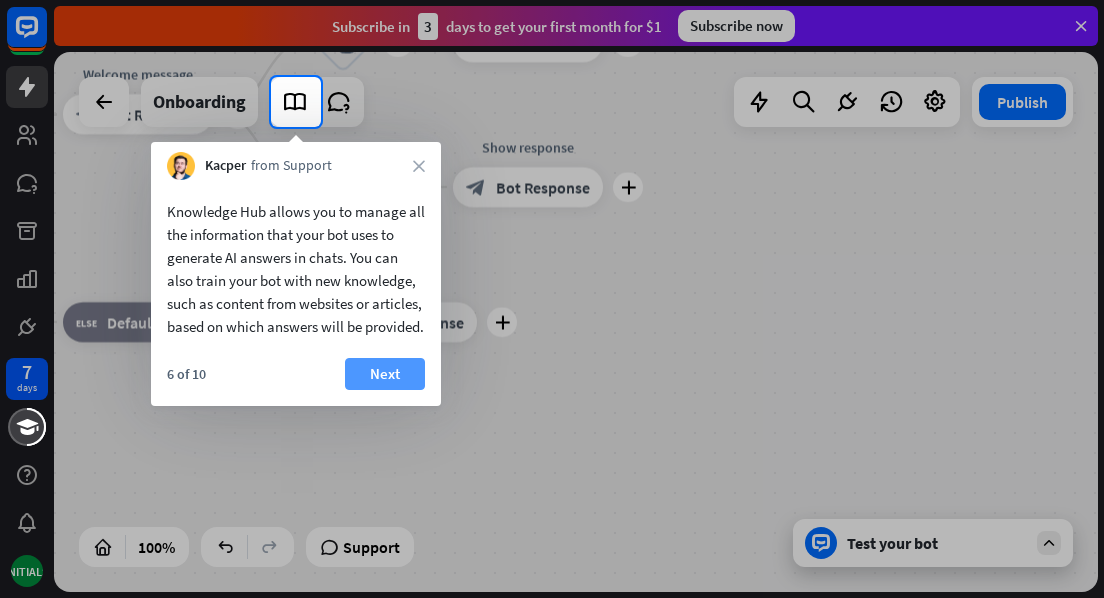click on "Next" at bounding box center (385, 374) 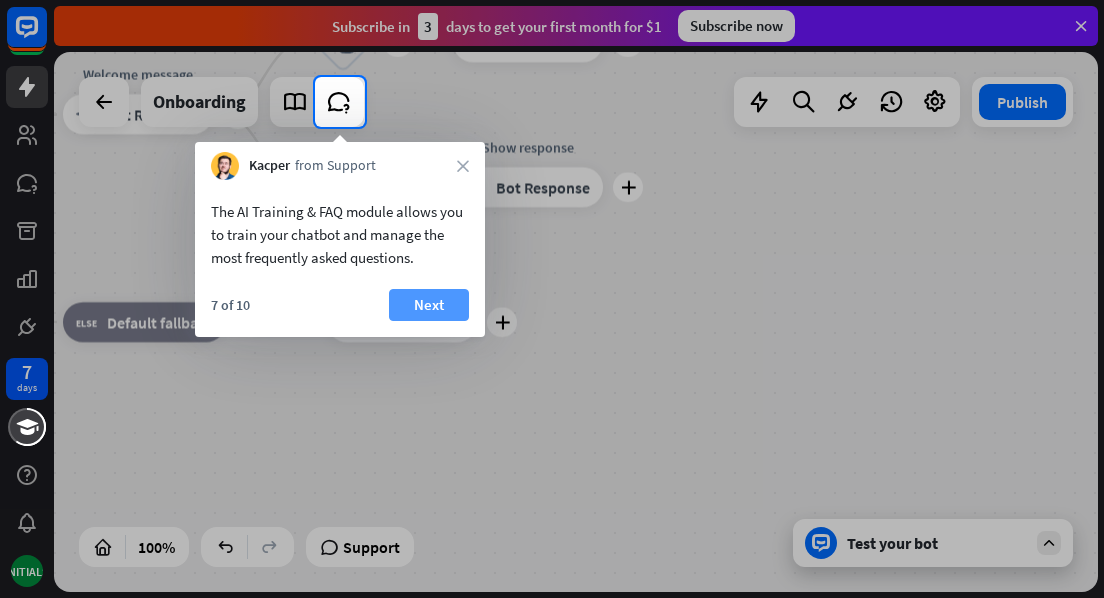 click on "Next" at bounding box center (429, 305) 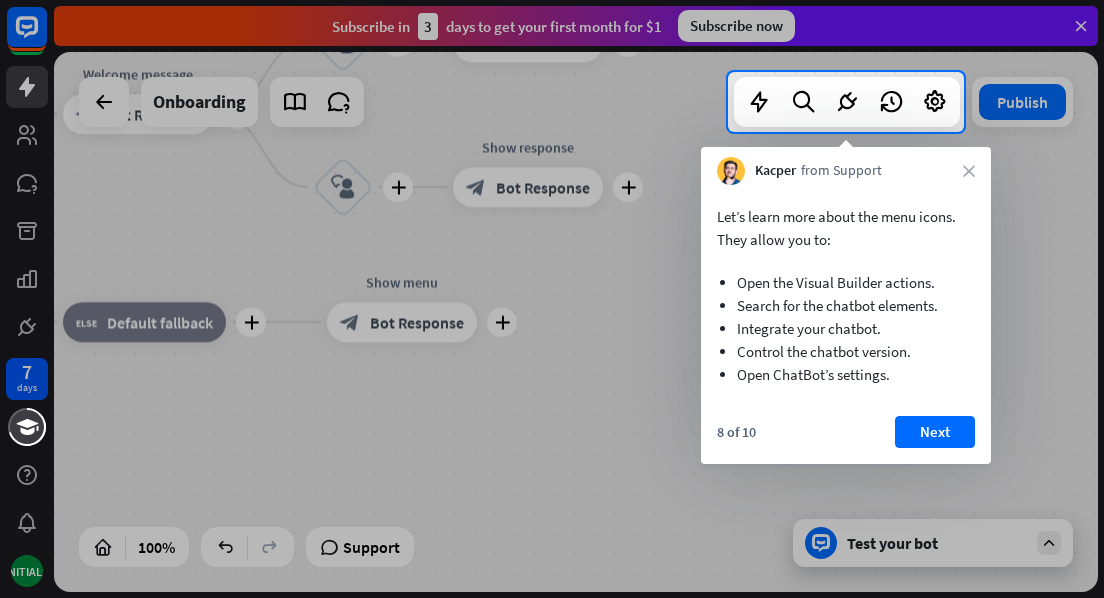 click on "8 of 10
Next" at bounding box center (846, 440) 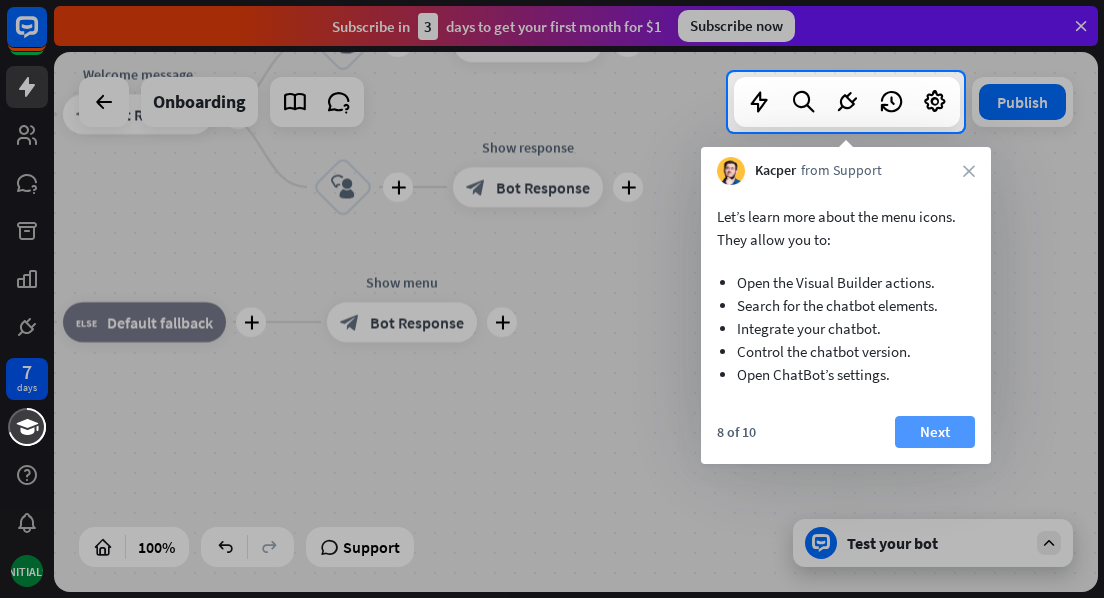 click on "Next" at bounding box center (935, 432) 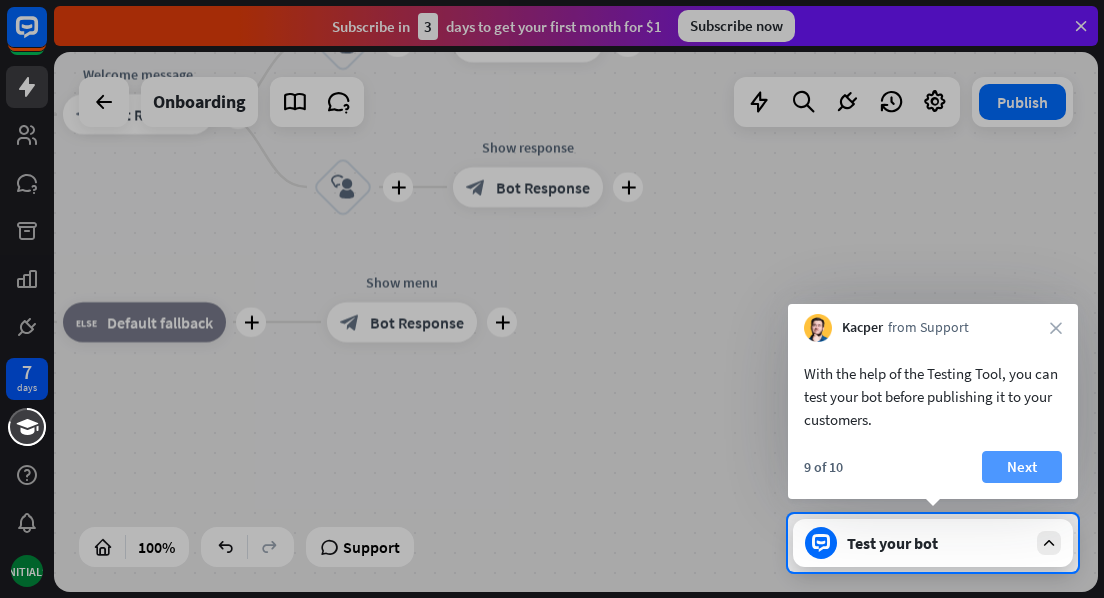 click on "Next" at bounding box center (1022, 467) 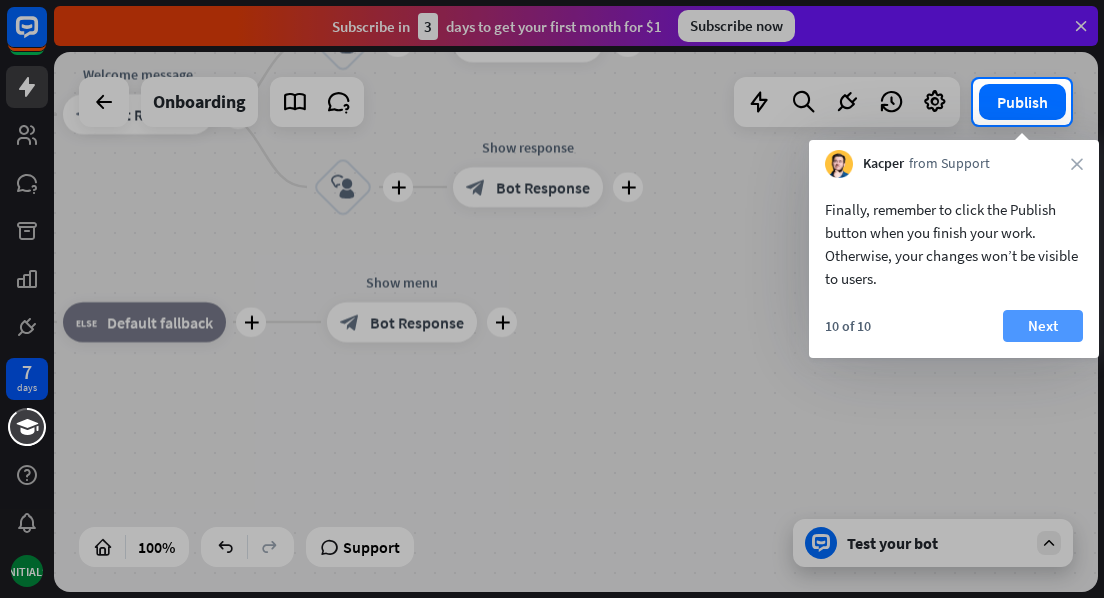 click on "Next" at bounding box center [1043, 326] 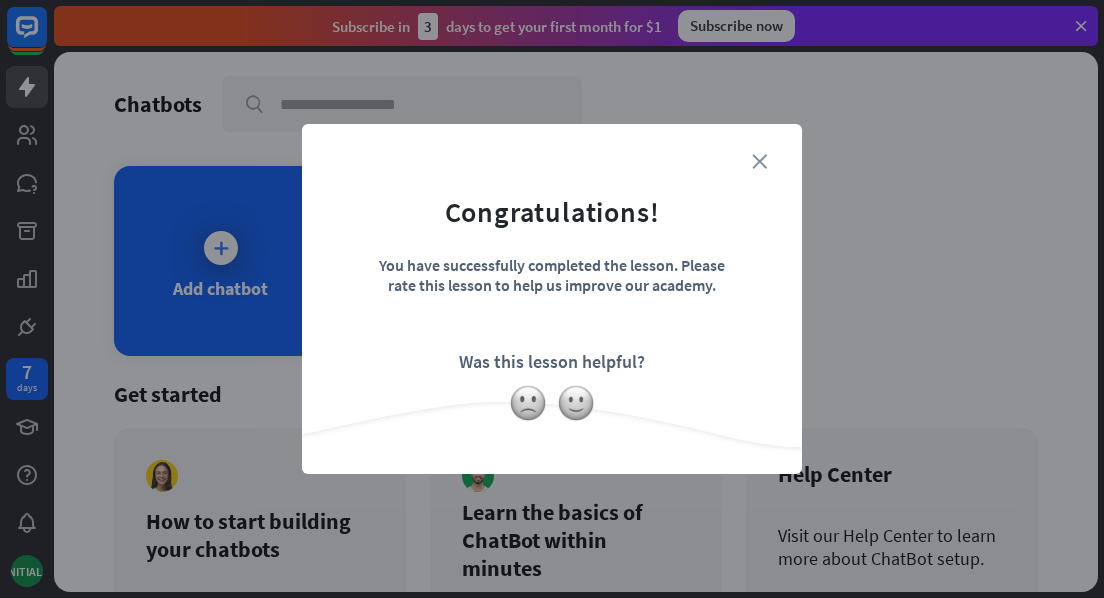 click on "close" at bounding box center (759, 161) 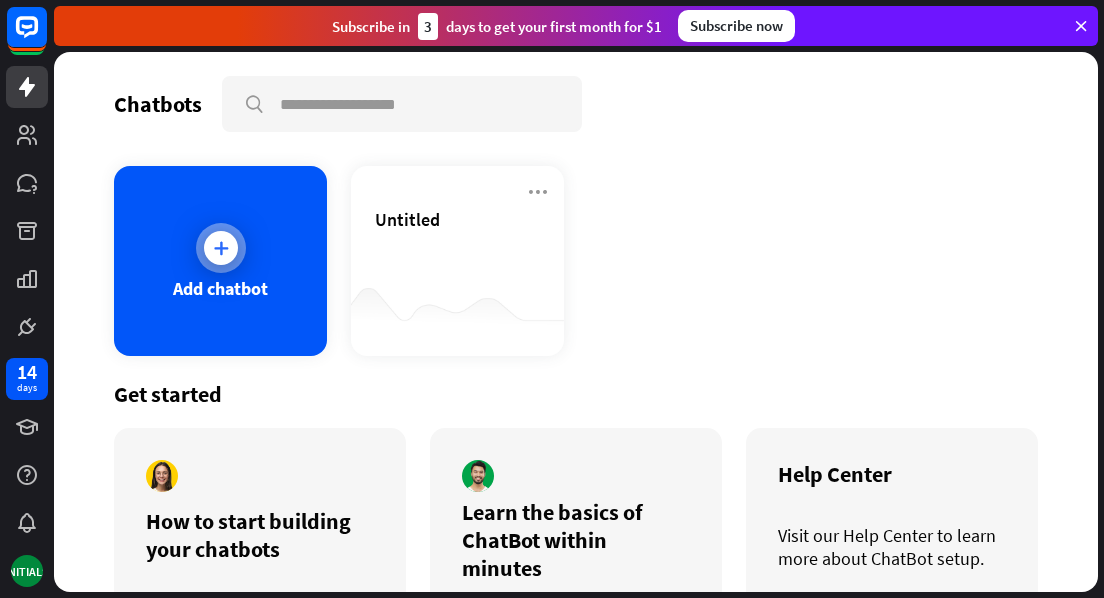 click at bounding box center (221, 248) 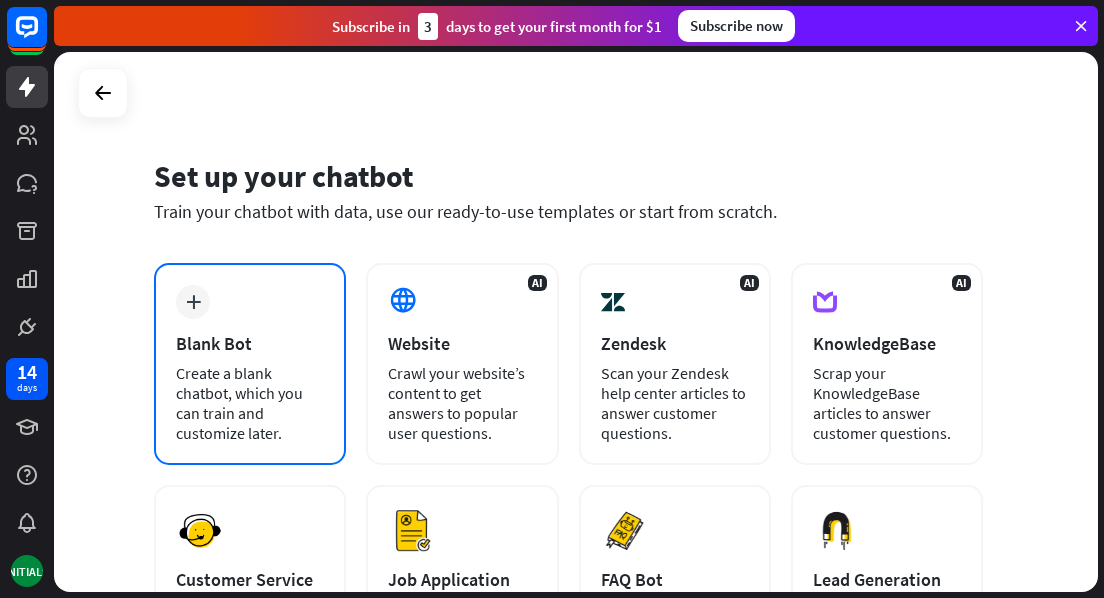 click on "Create a blank chatbot, which you can train and
customize later." at bounding box center (250, 403) 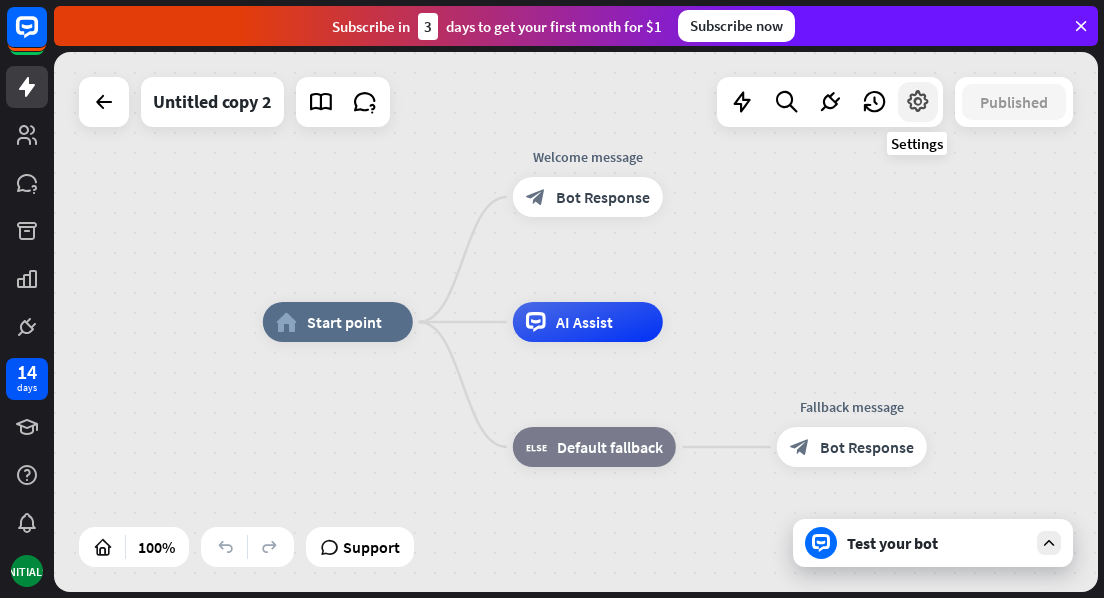 click at bounding box center (918, 102) 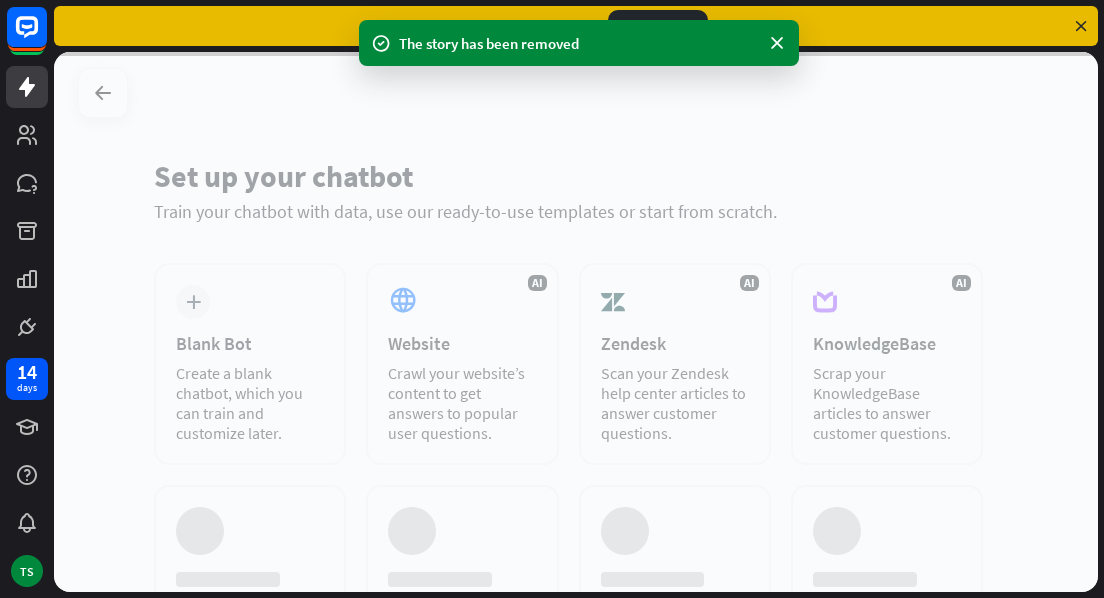 scroll, scrollTop: 0, scrollLeft: 0, axis: both 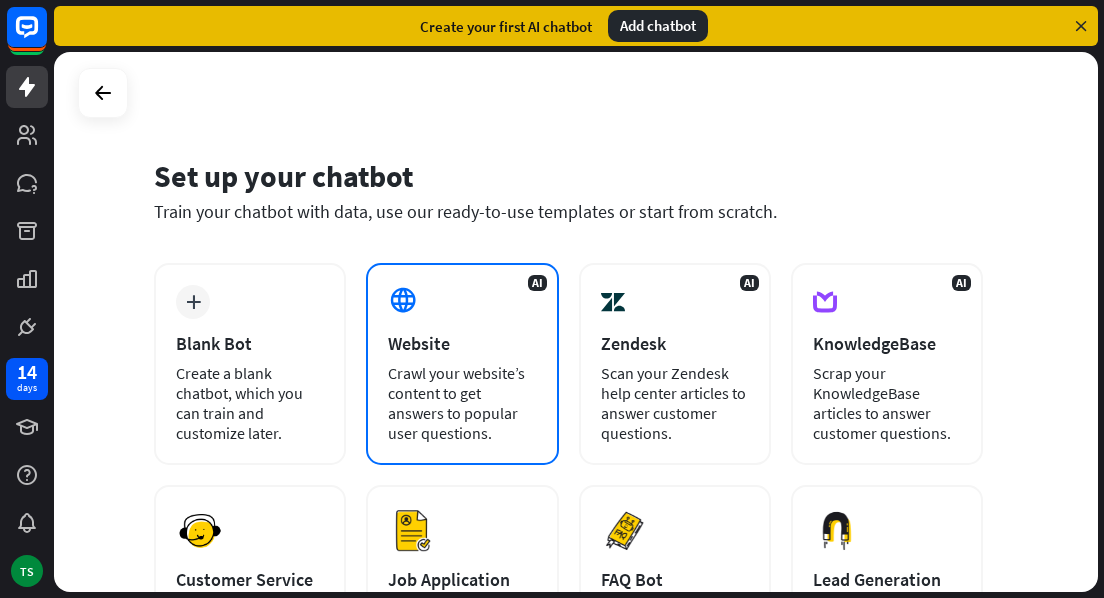 click on "Crawl your website’s content to get answers to
popular user questions." at bounding box center (462, 403) 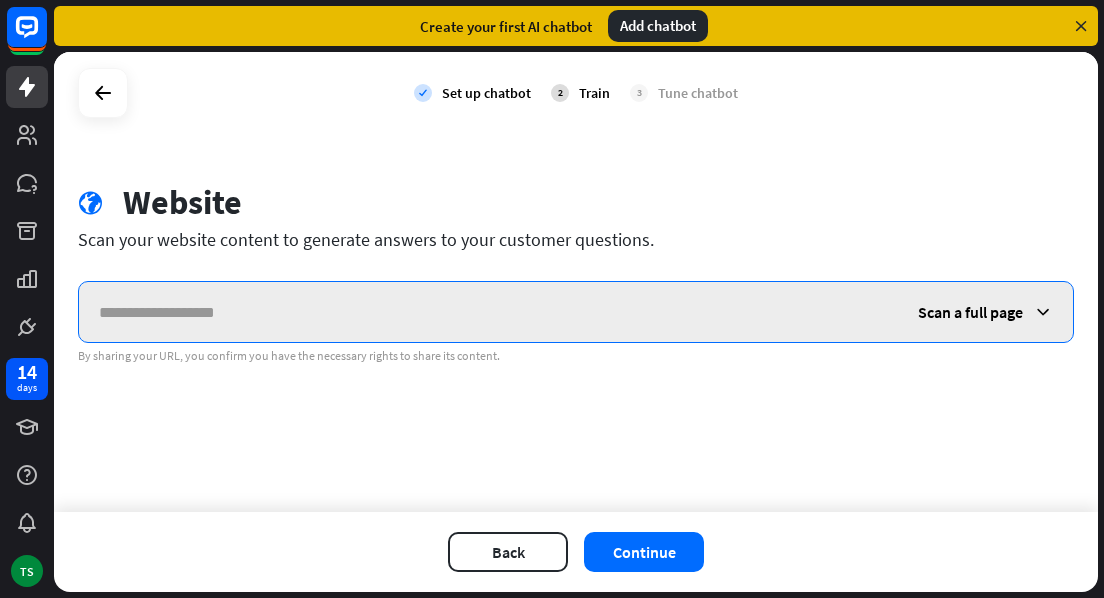 click at bounding box center [488, 312] 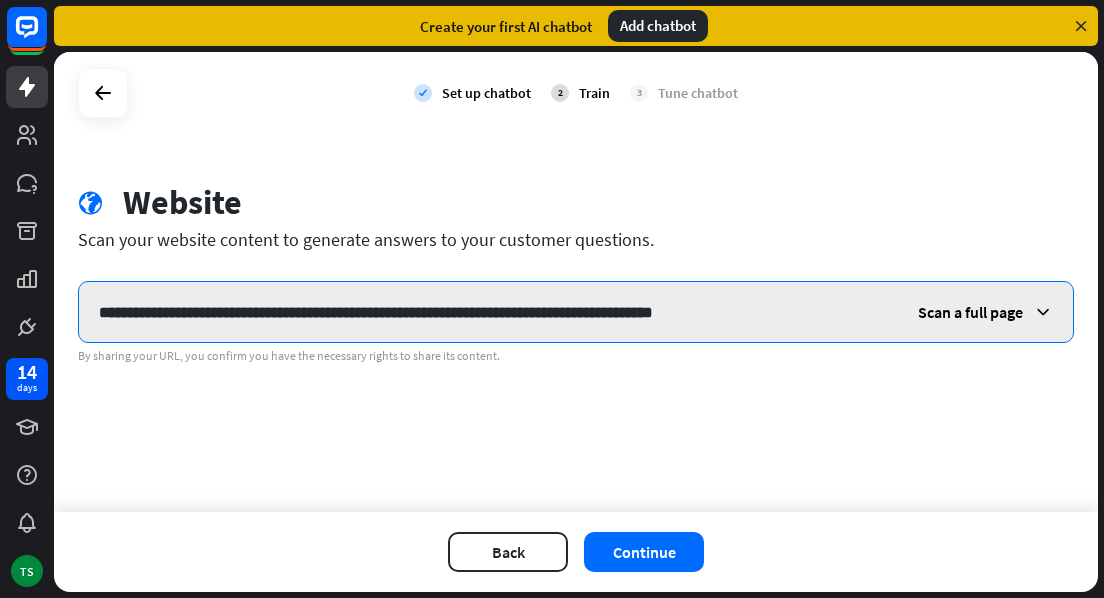 type on "**********" 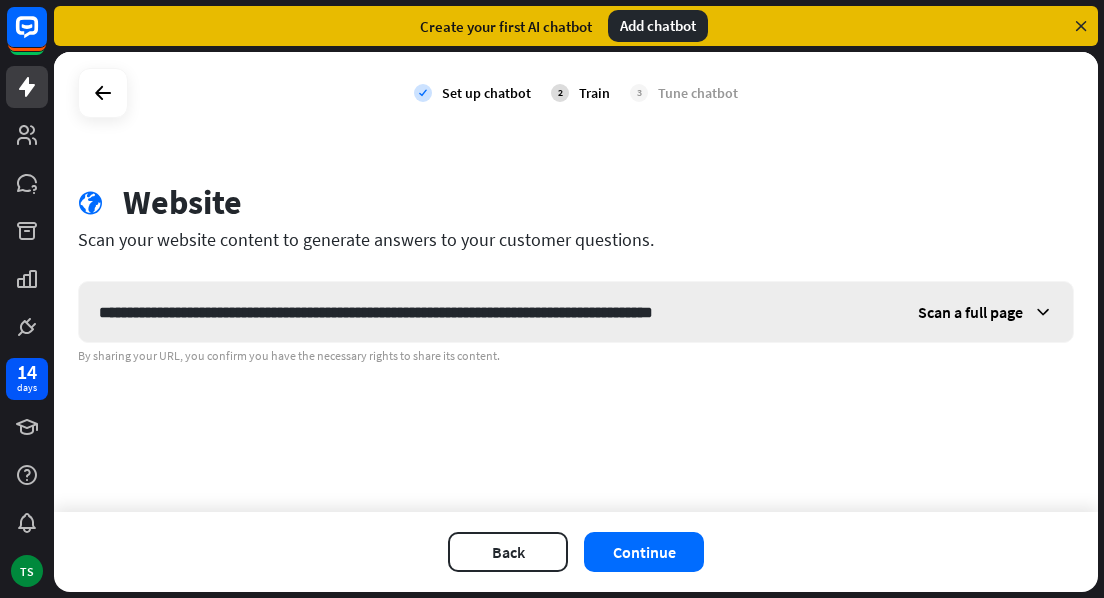 click at bounding box center [1043, 312] 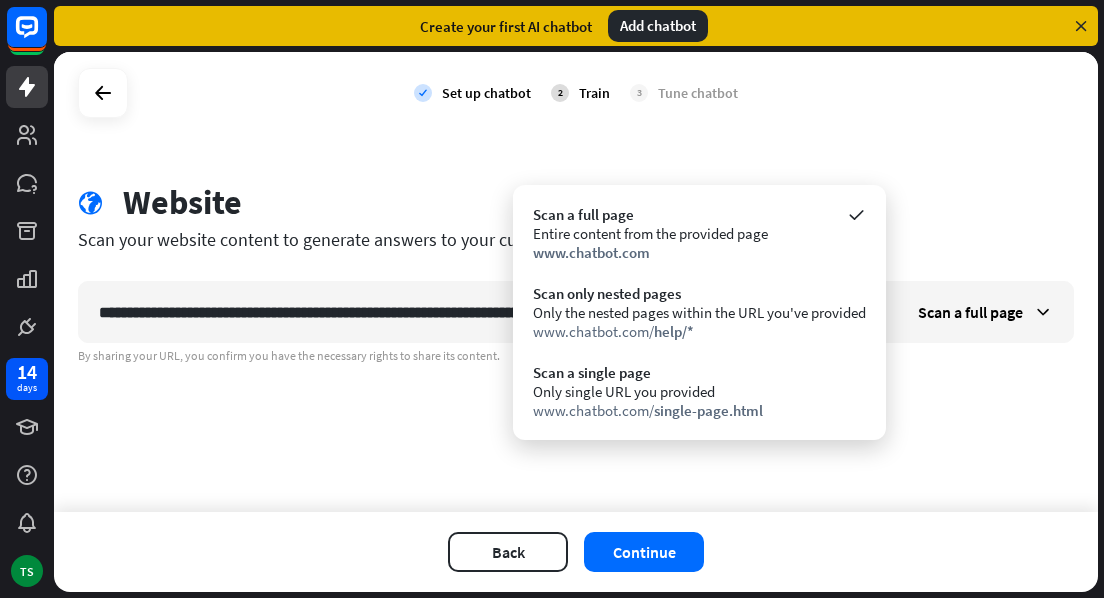 click on "**********" at bounding box center (576, 282) 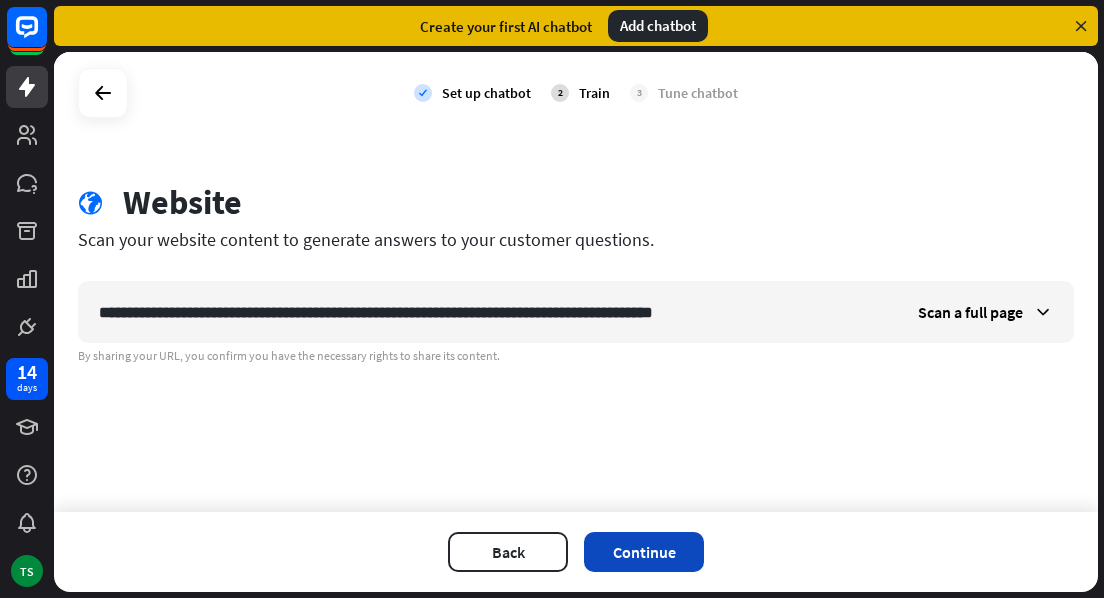 click on "Continue" at bounding box center (644, 552) 